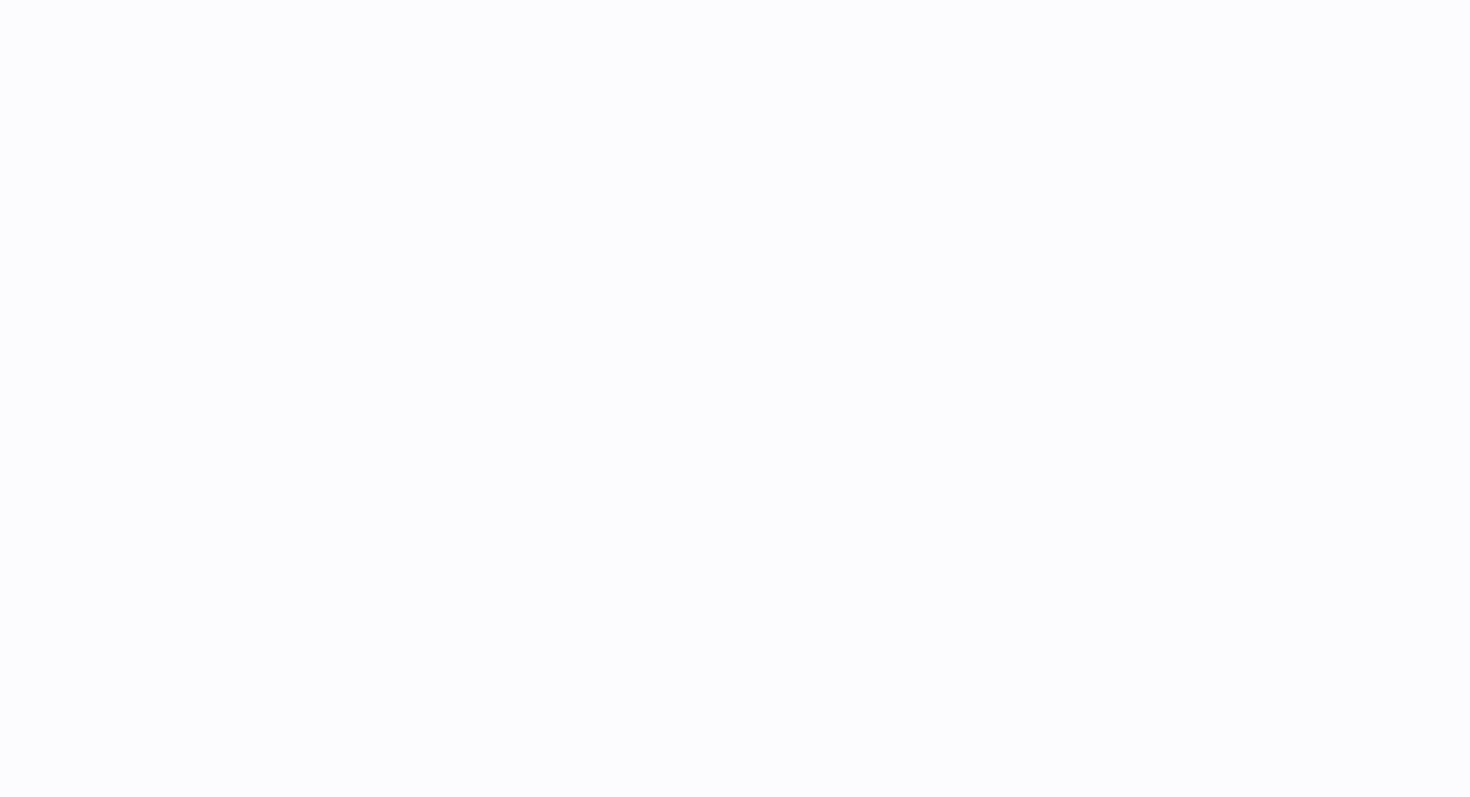 scroll, scrollTop: 0, scrollLeft: 0, axis: both 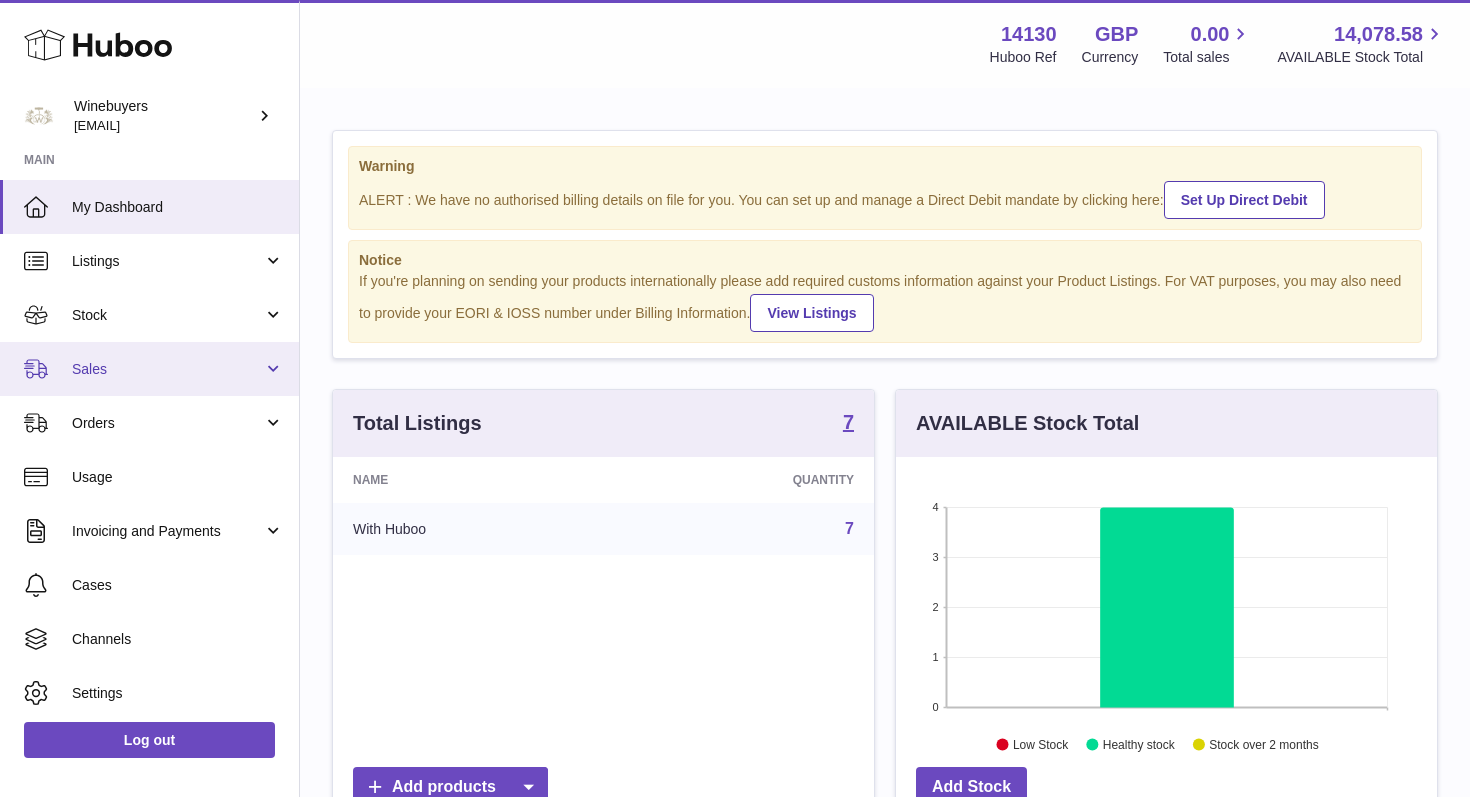 click on "Sales" at bounding box center [149, 369] 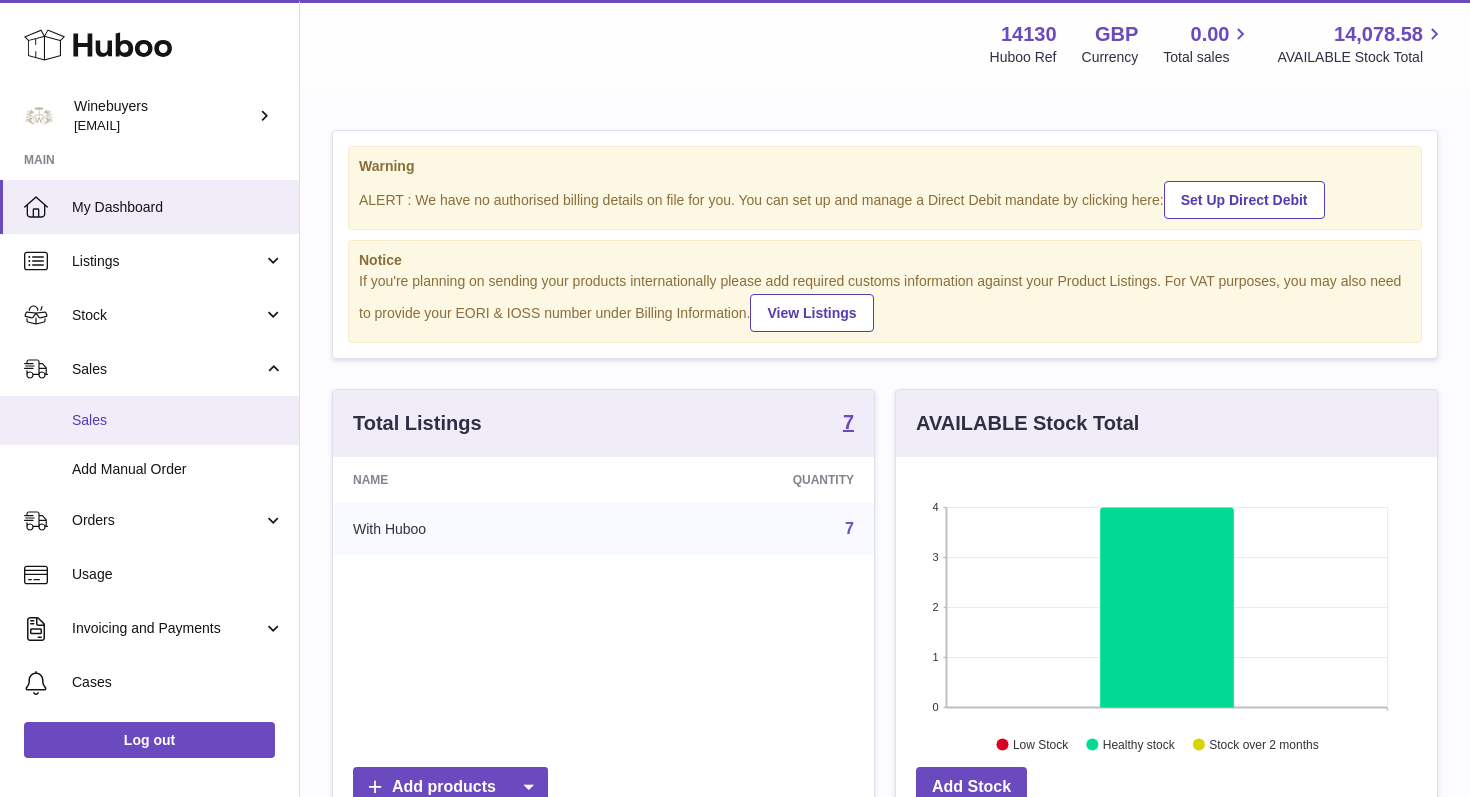 click on "Sales" at bounding box center (178, 420) 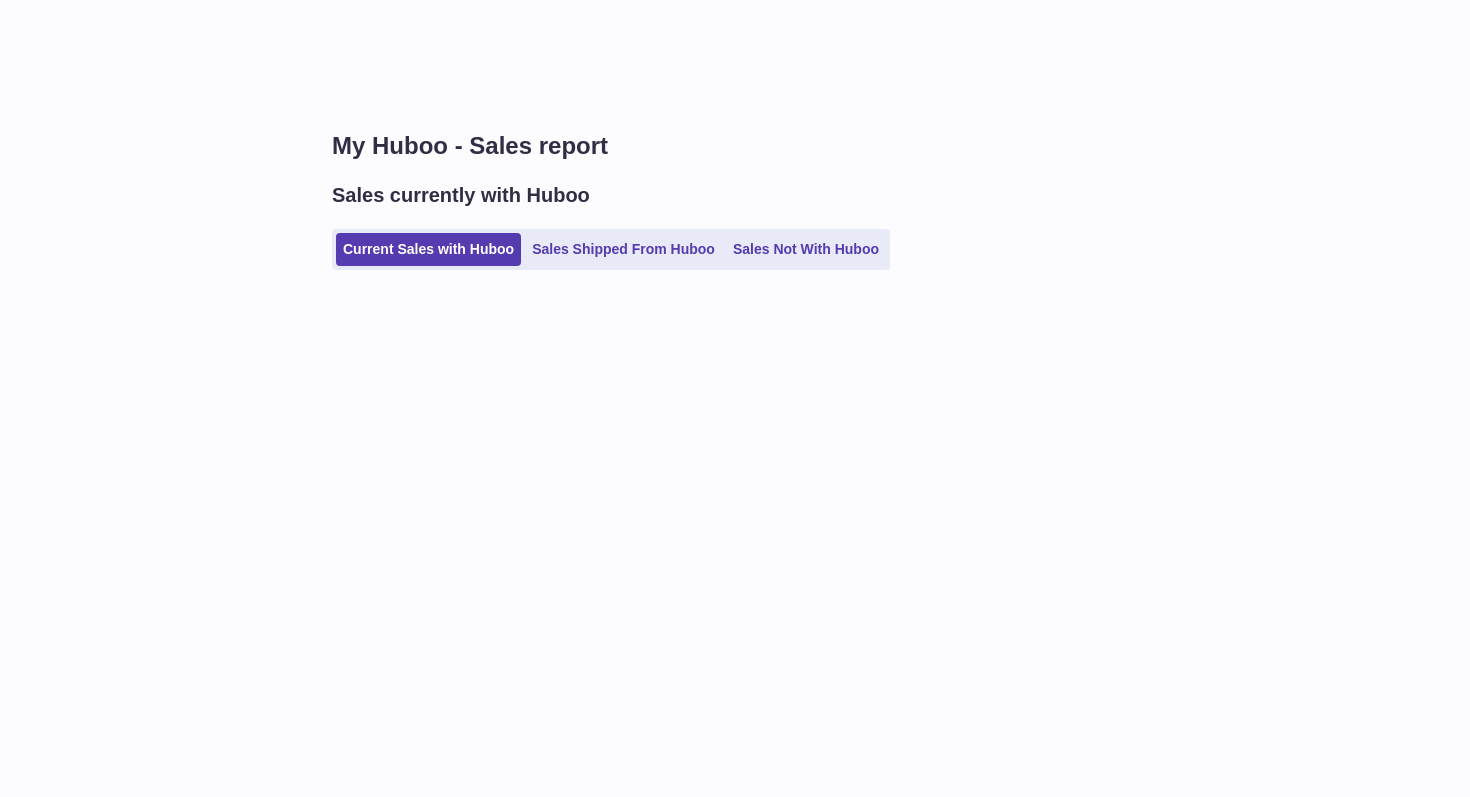 scroll, scrollTop: 0, scrollLeft: 0, axis: both 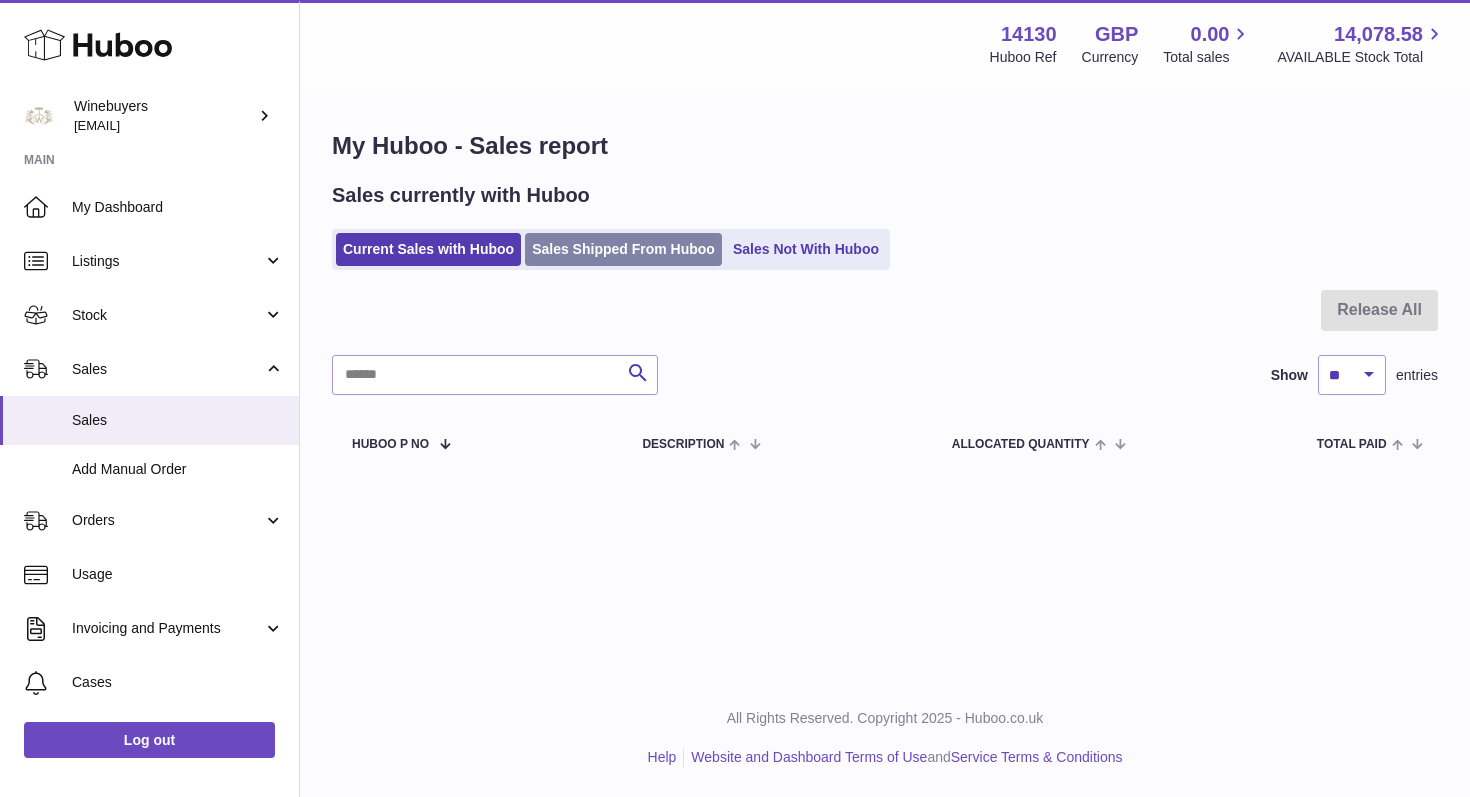 click on "Sales Shipped From Huboo" at bounding box center [623, 249] 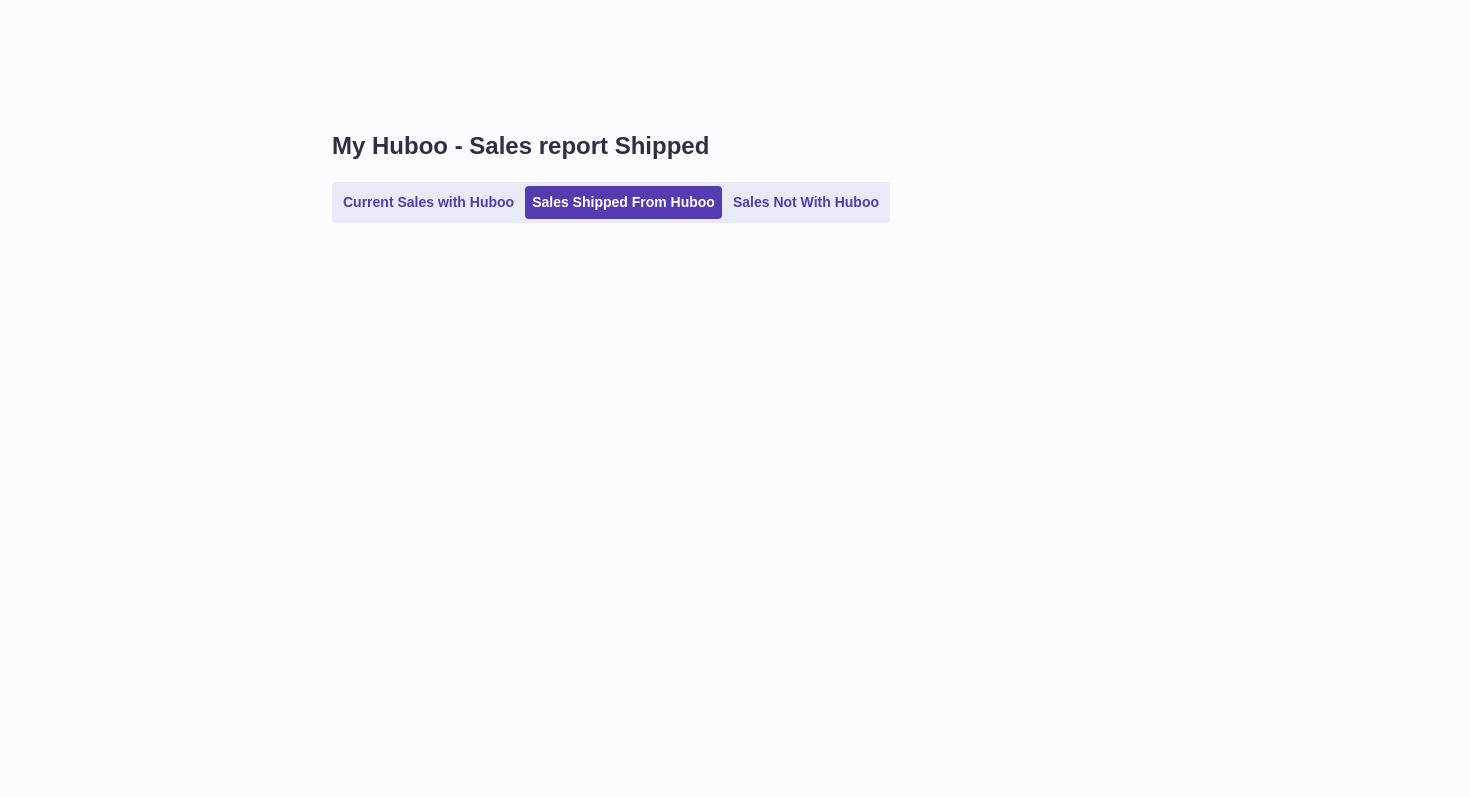 scroll, scrollTop: 0, scrollLeft: 0, axis: both 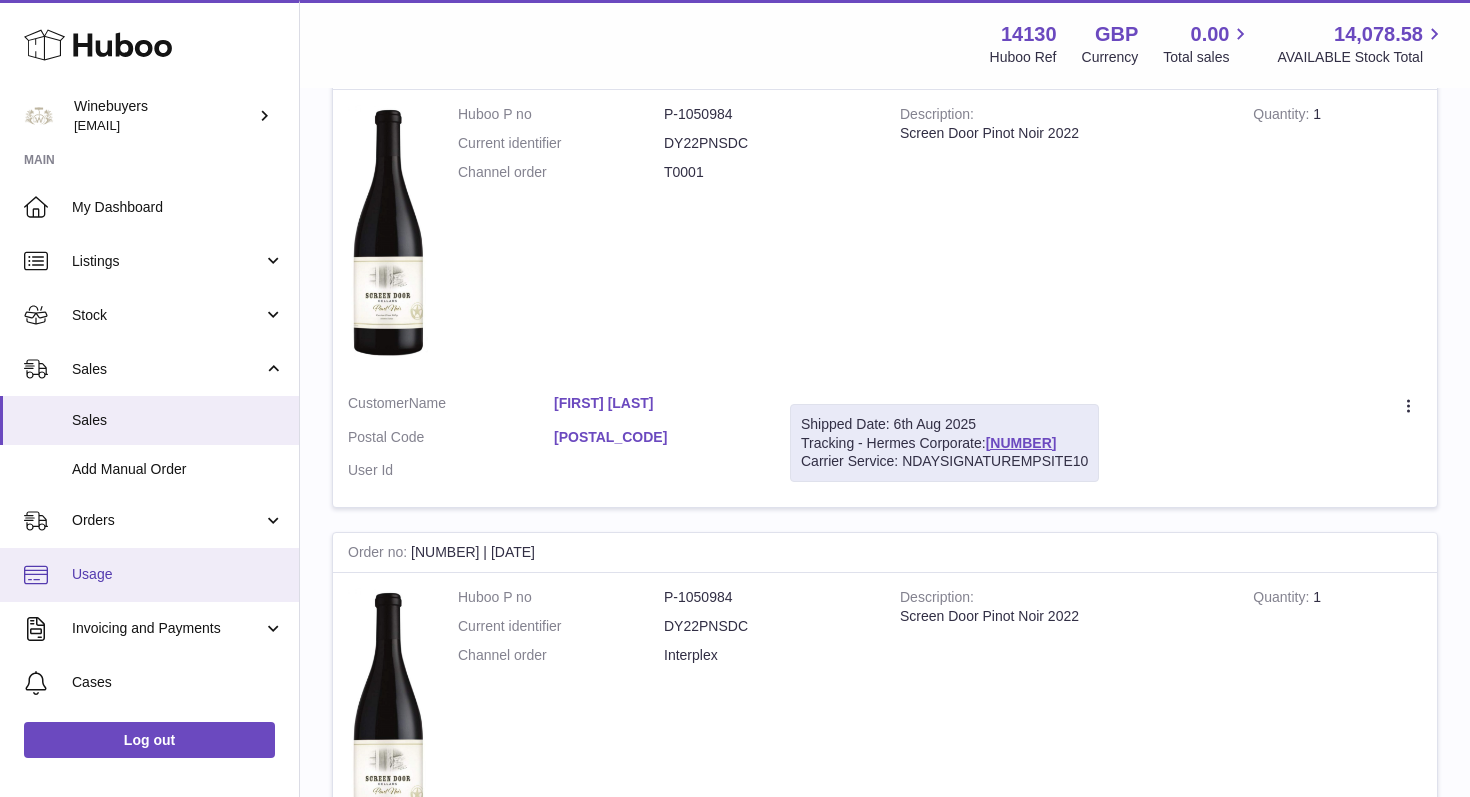 click on "Usage" at bounding box center [149, 575] 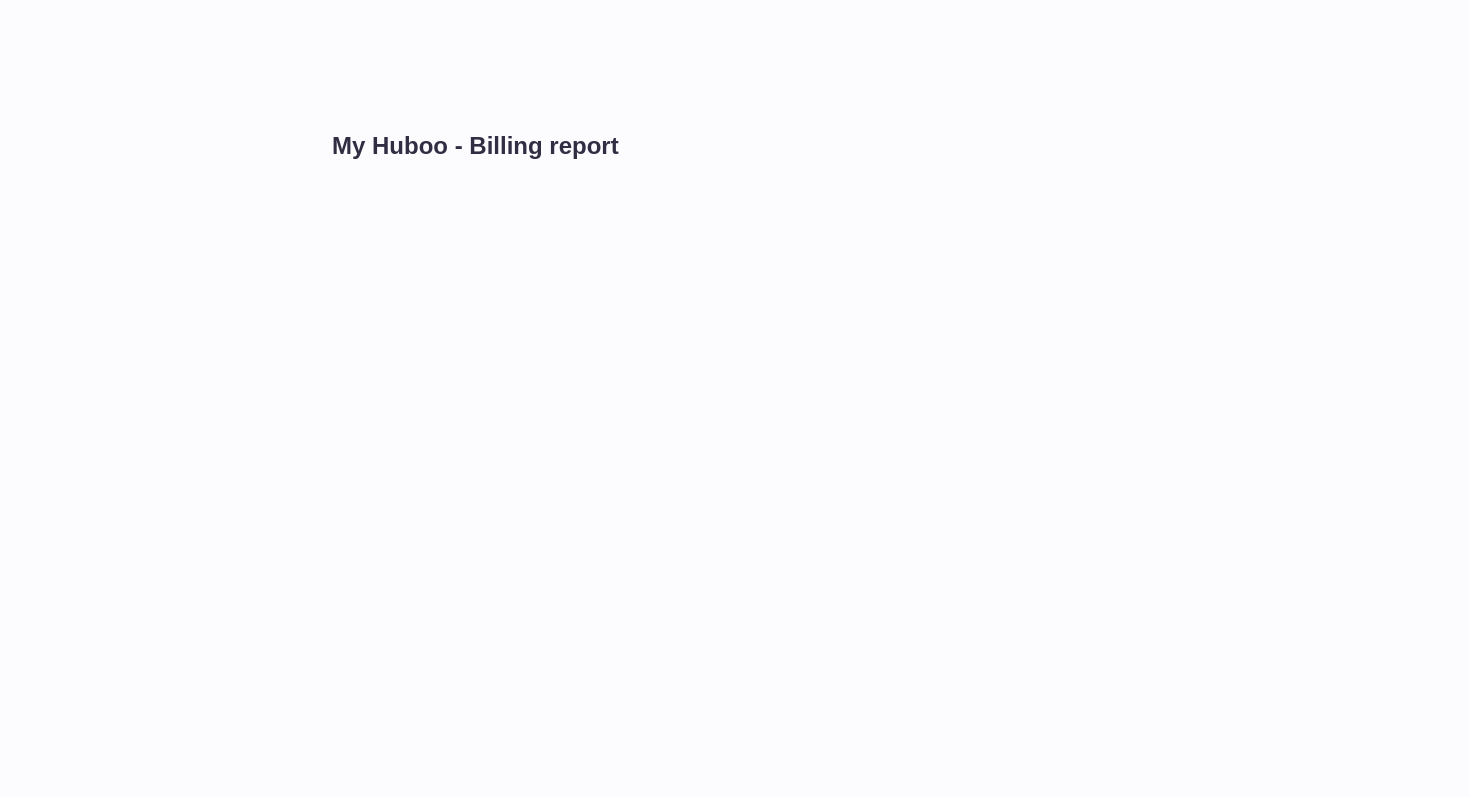 scroll, scrollTop: 0, scrollLeft: 0, axis: both 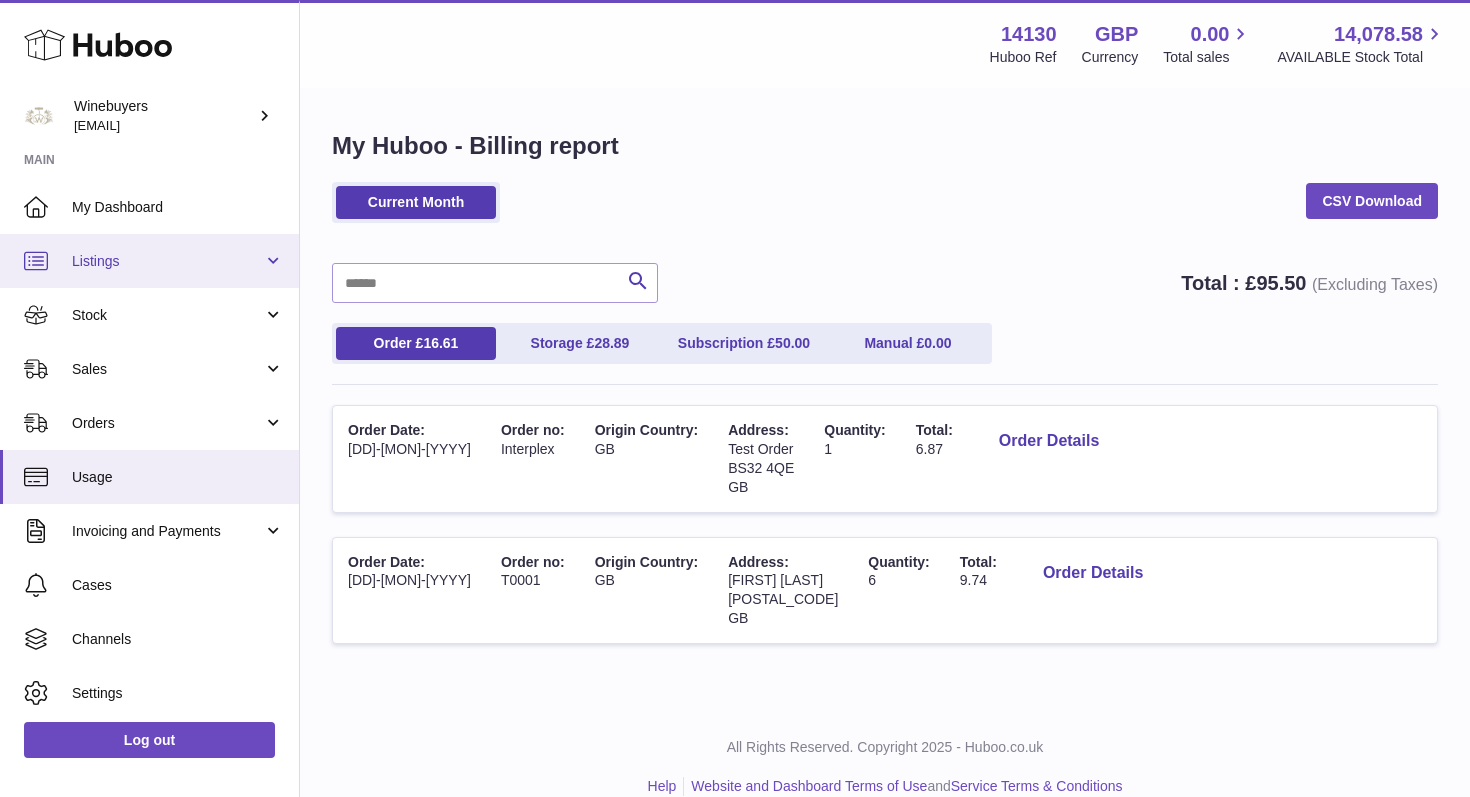 click on "Listings" at bounding box center (167, 261) 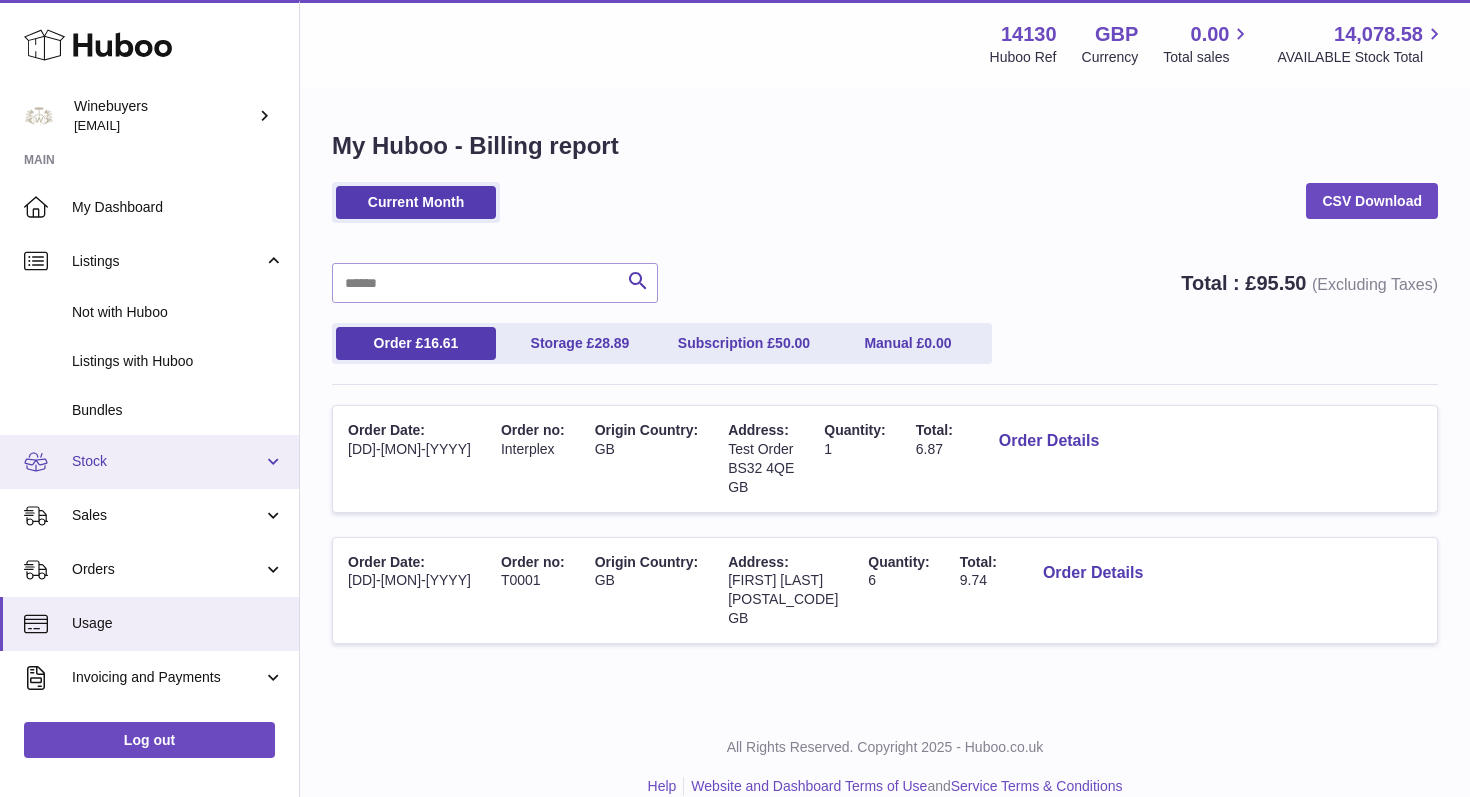 click on "Stock" at bounding box center [149, 462] 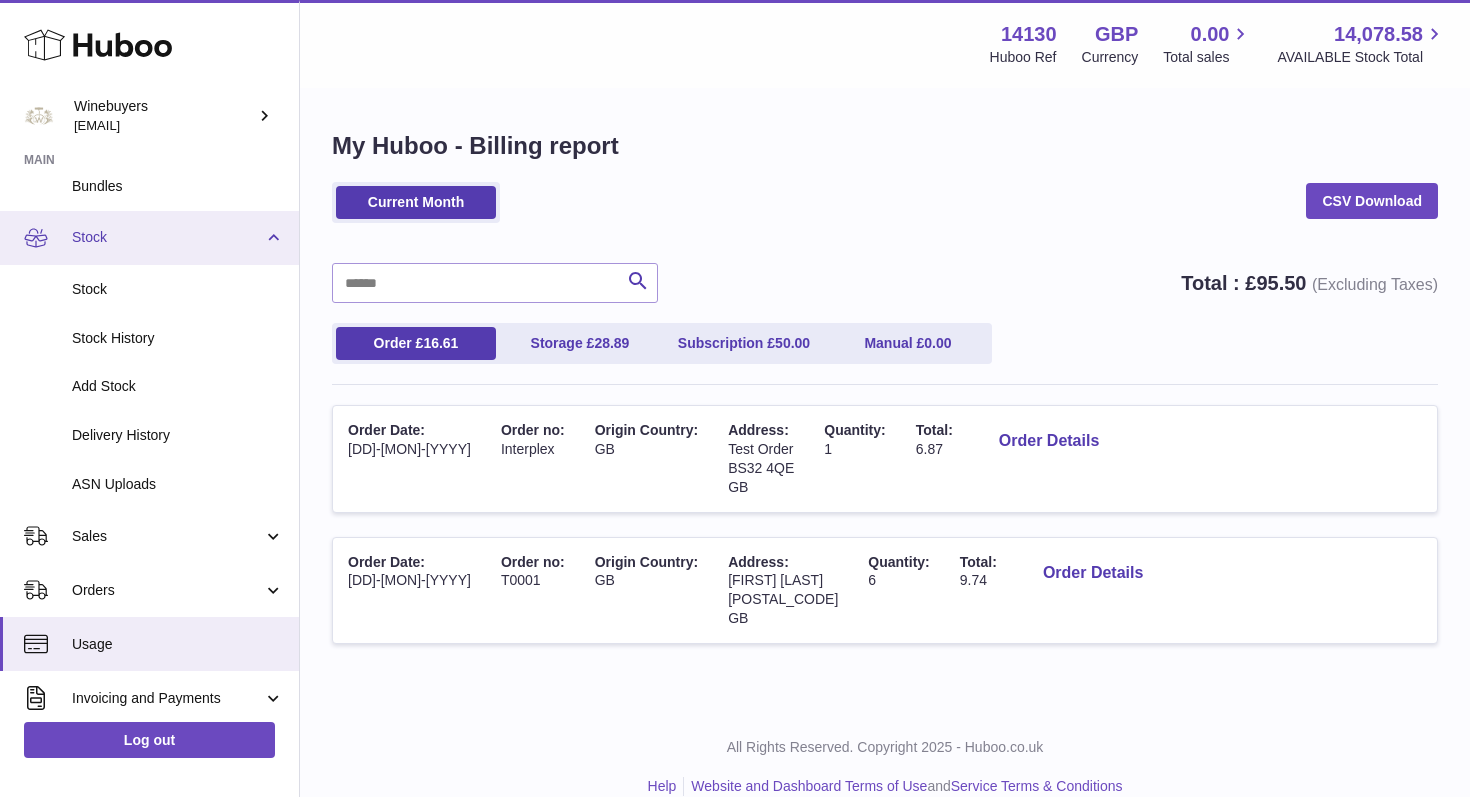 scroll, scrollTop: 236, scrollLeft: 0, axis: vertical 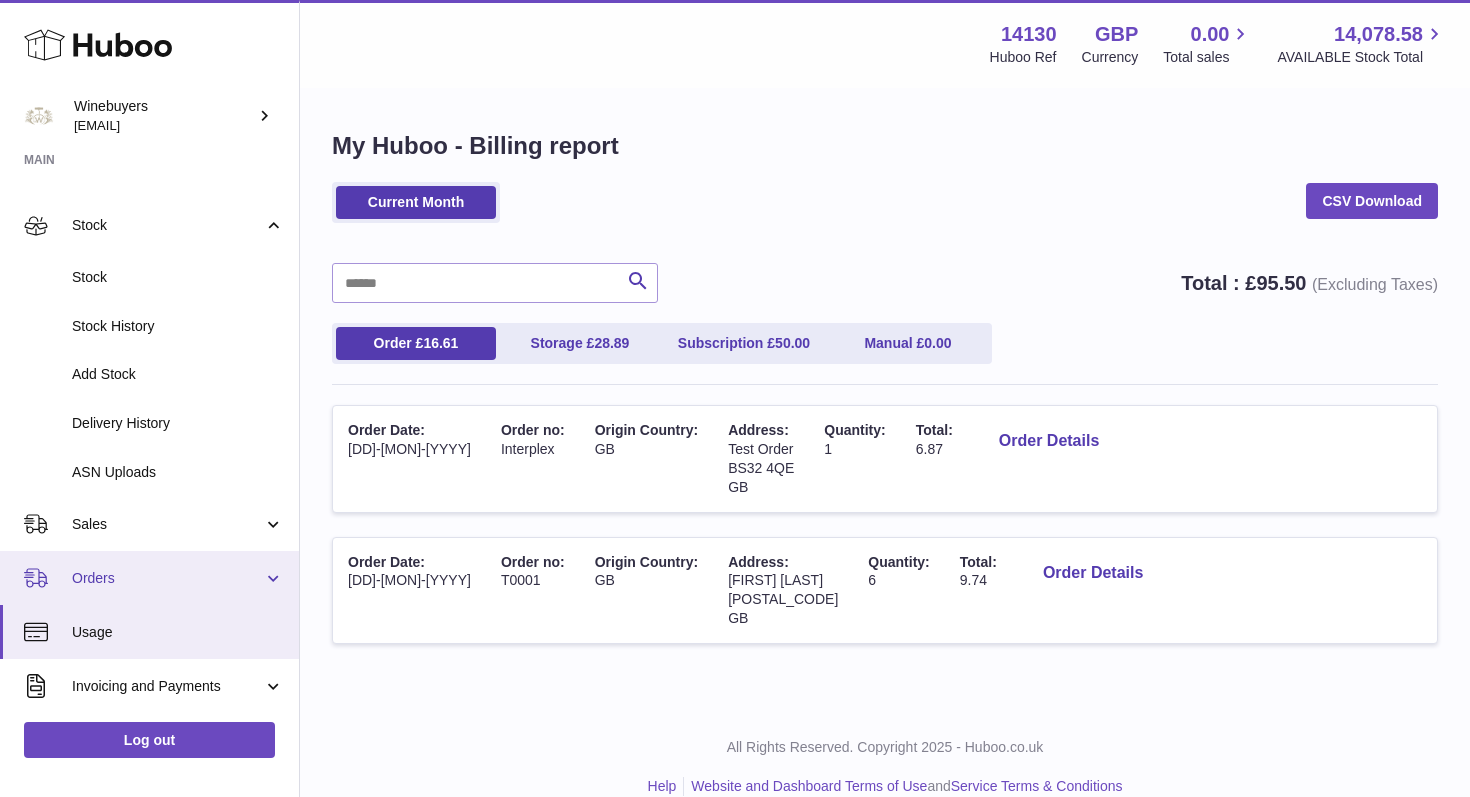 click on "Orders" at bounding box center [149, 578] 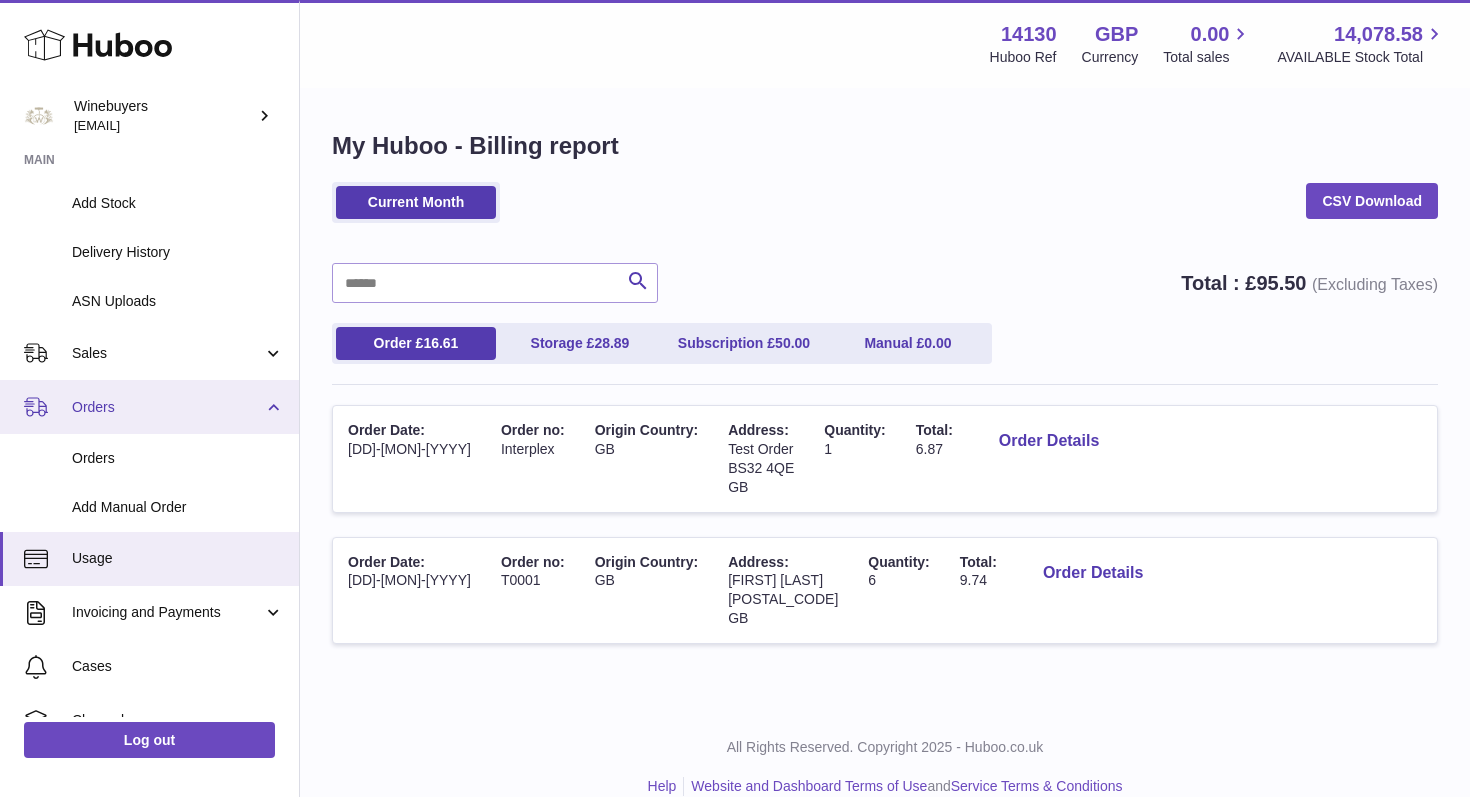 scroll, scrollTop: 546, scrollLeft: 0, axis: vertical 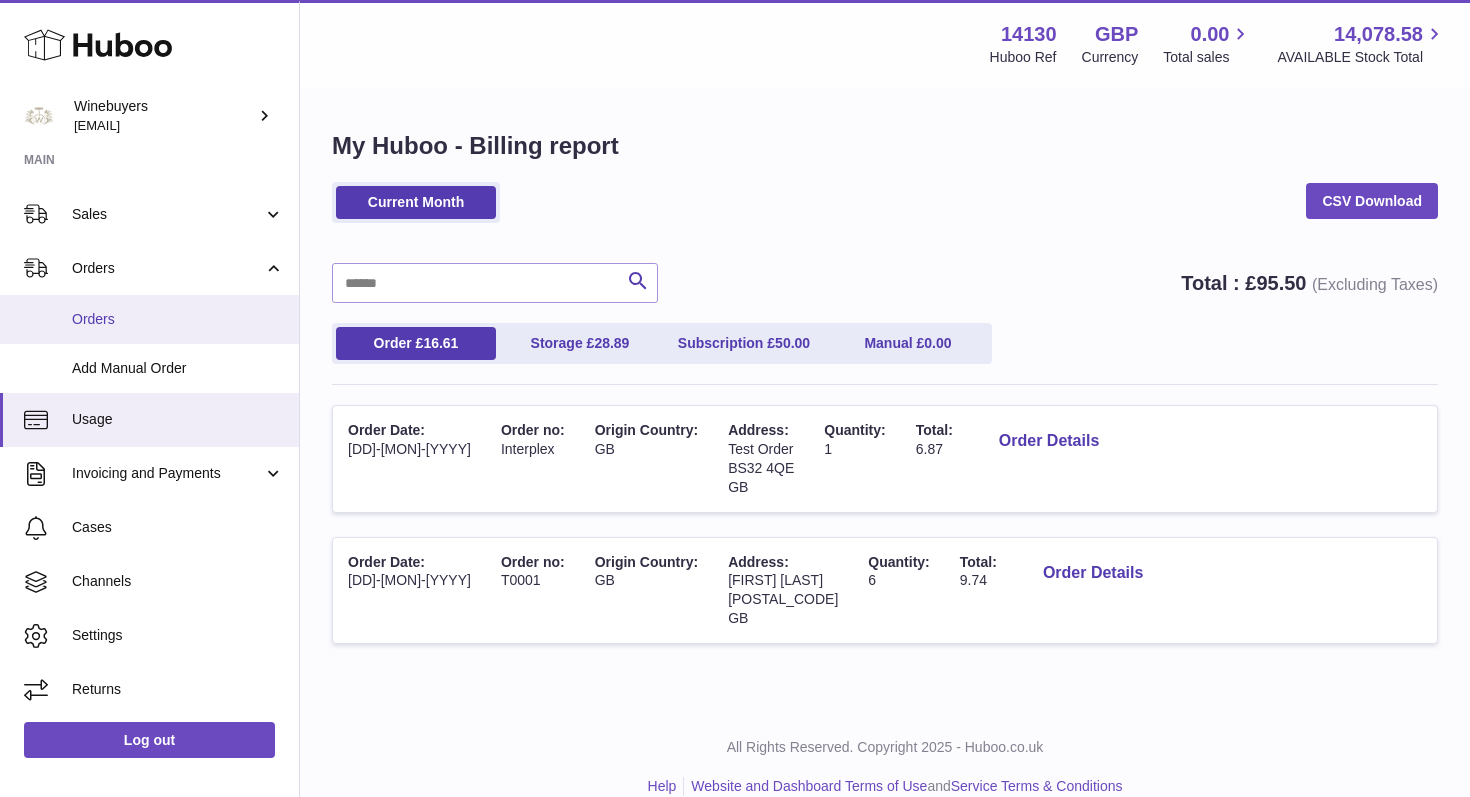 click on "Orders" at bounding box center [178, 319] 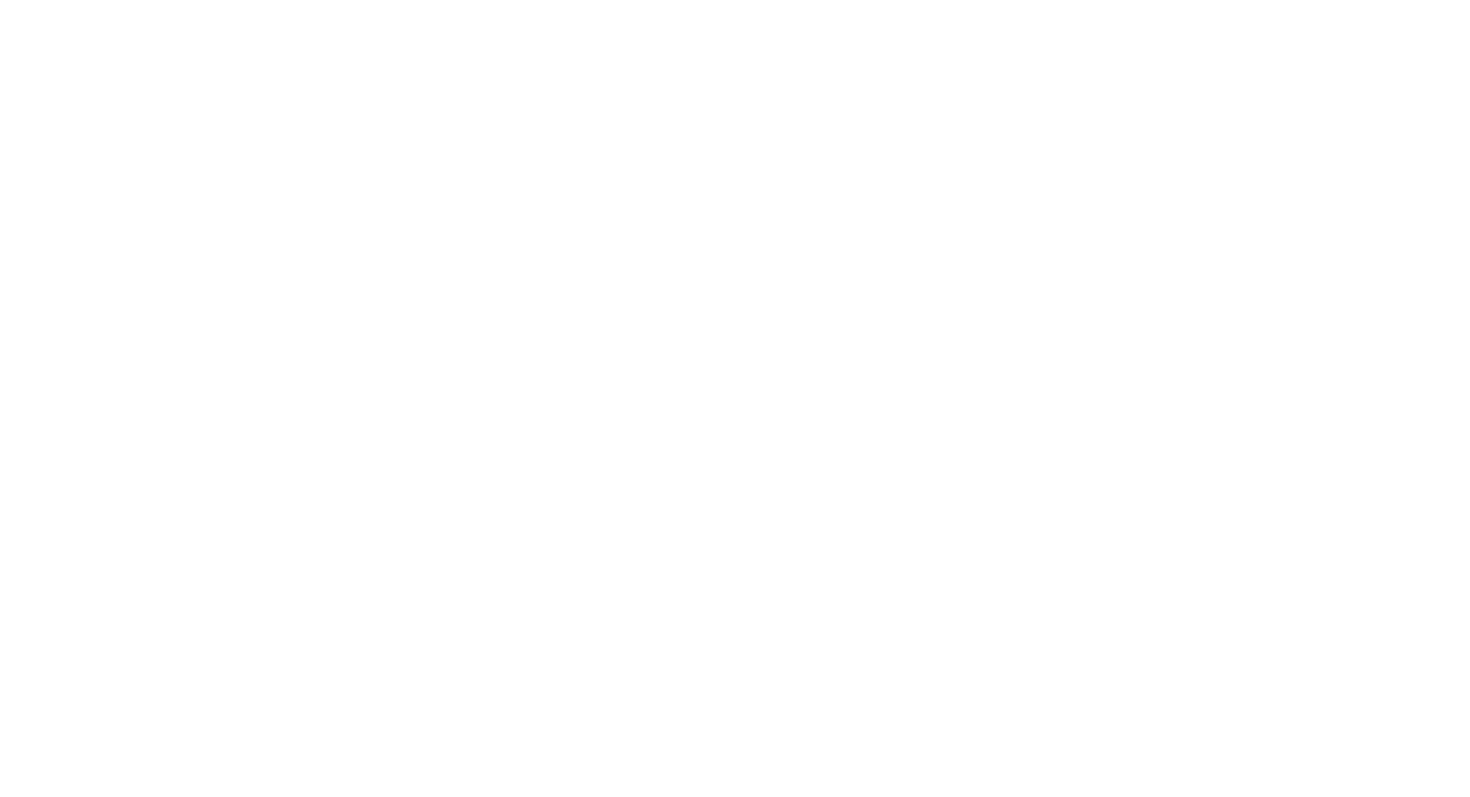 scroll, scrollTop: 0, scrollLeft: 0, axis: both 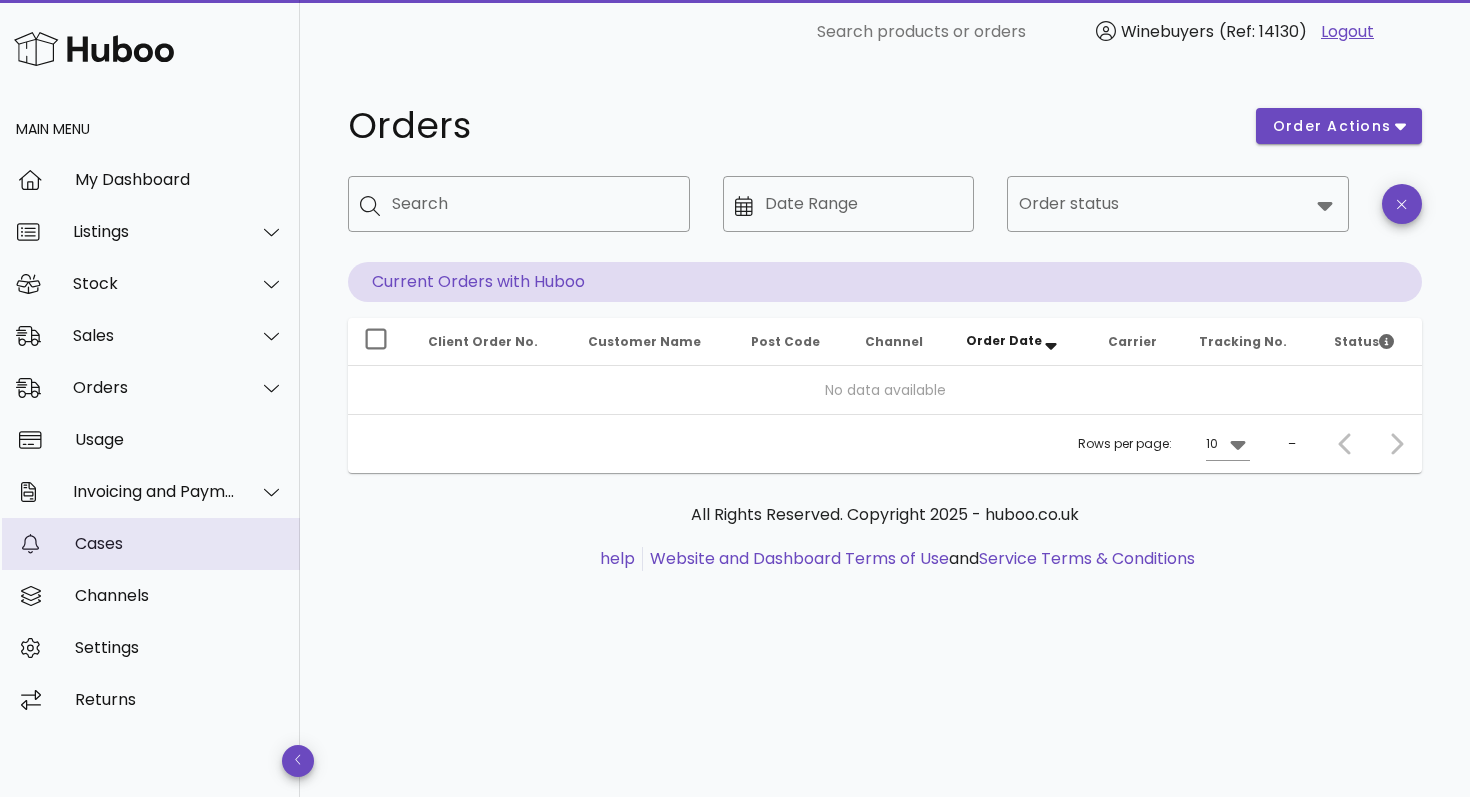 click on "Cases" at bounding box center (179, 543) 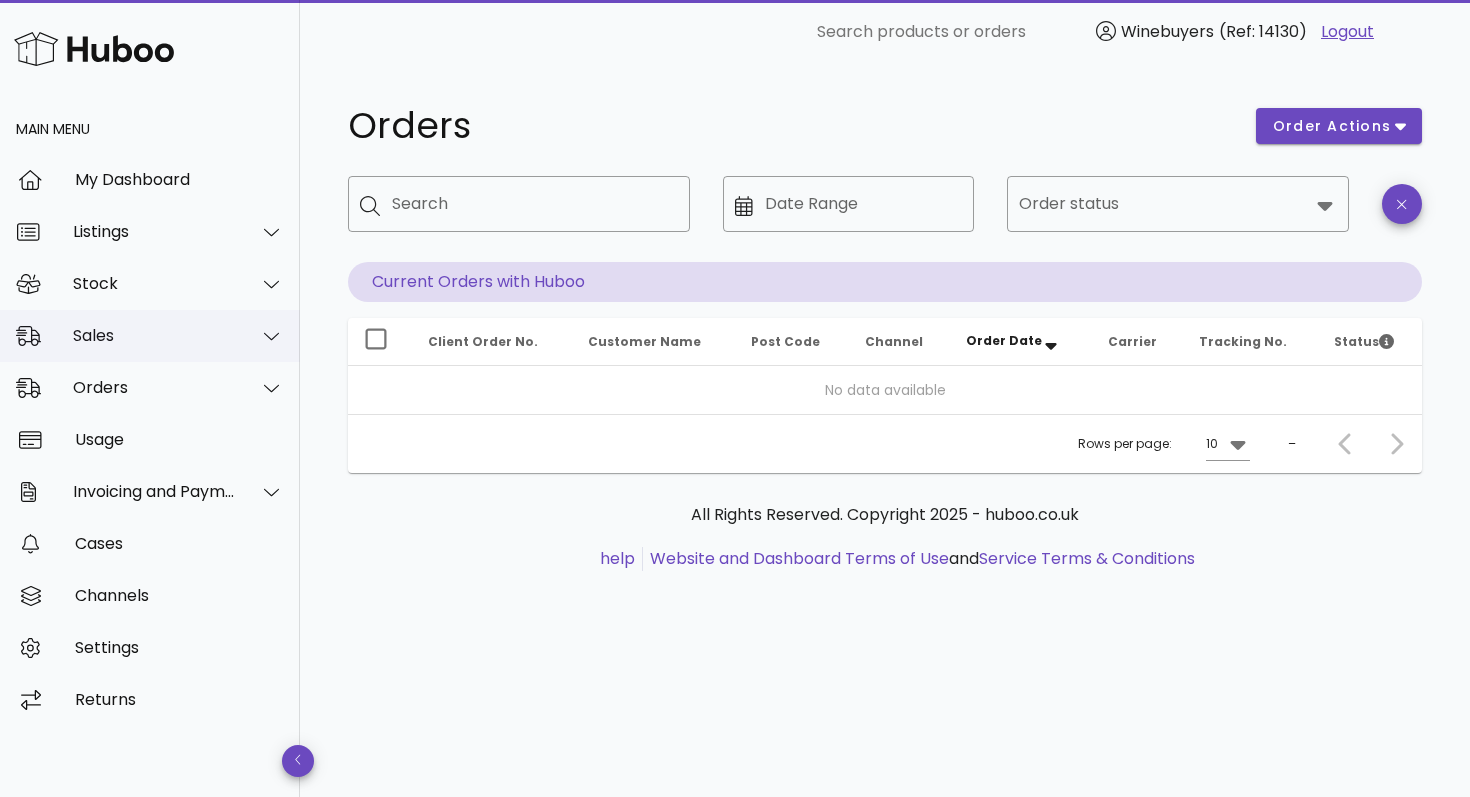 click 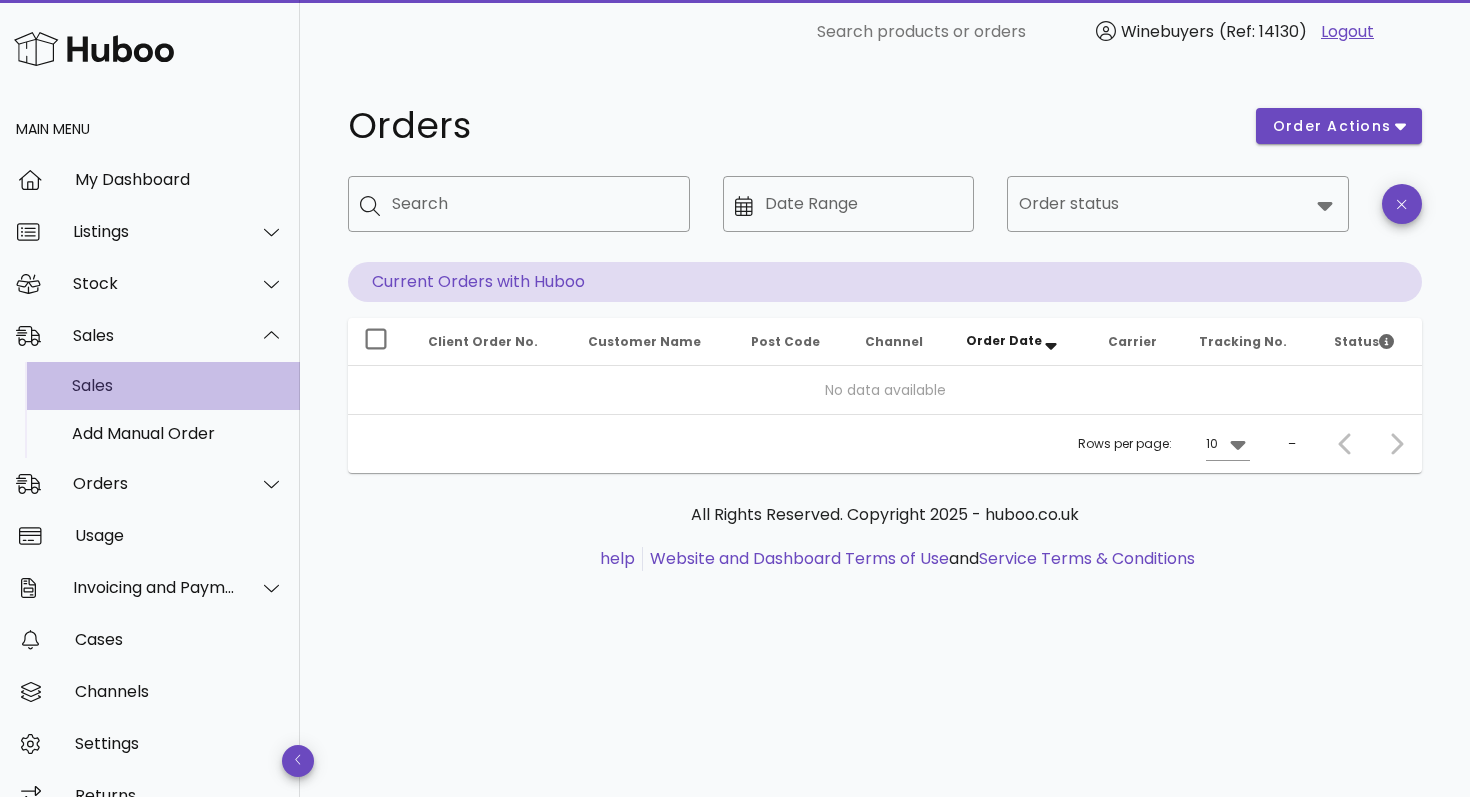 click on "Sales" at bounding box center (178, 385) 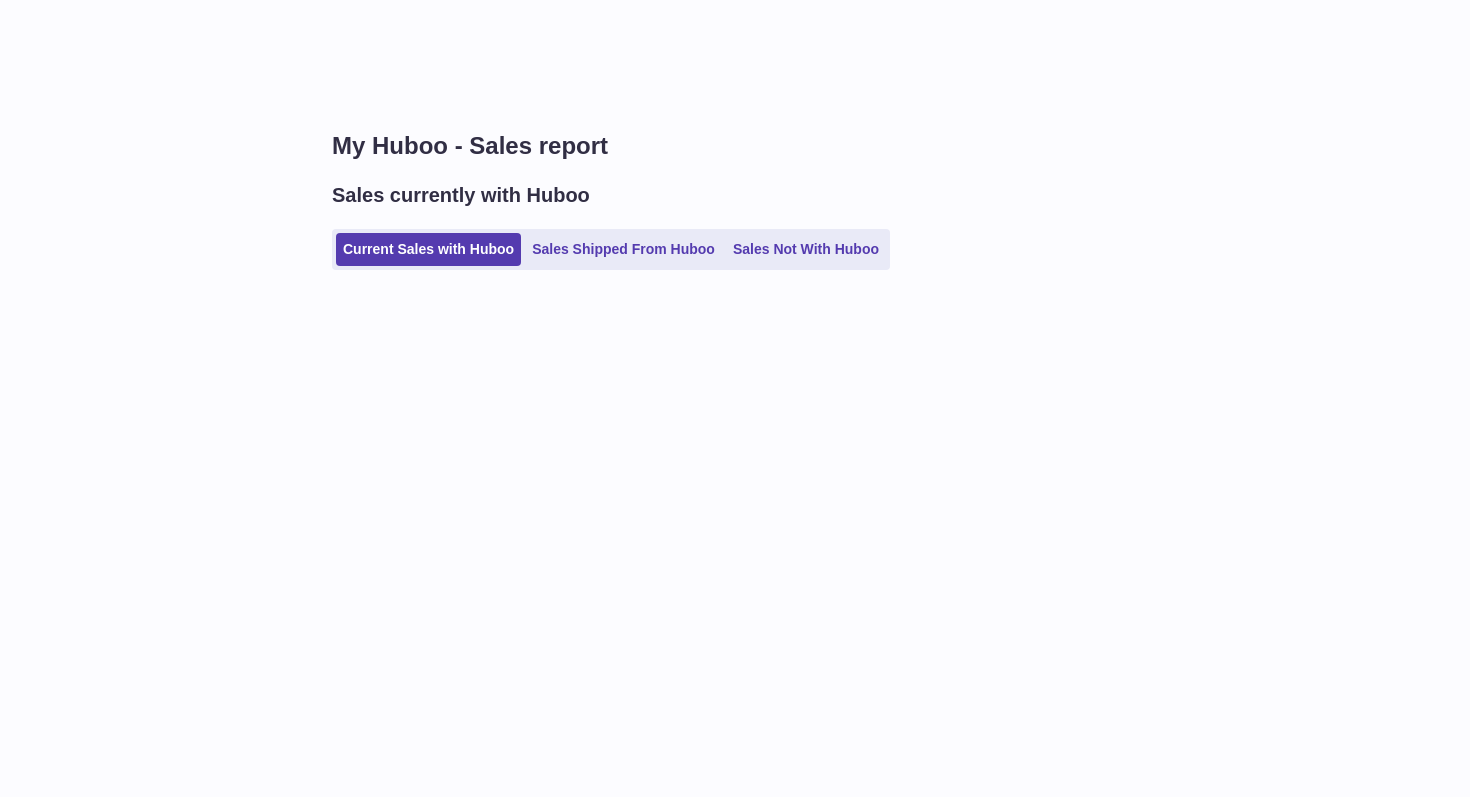scroll, scrollTop: 0, scrollLeft: 0, axis: both 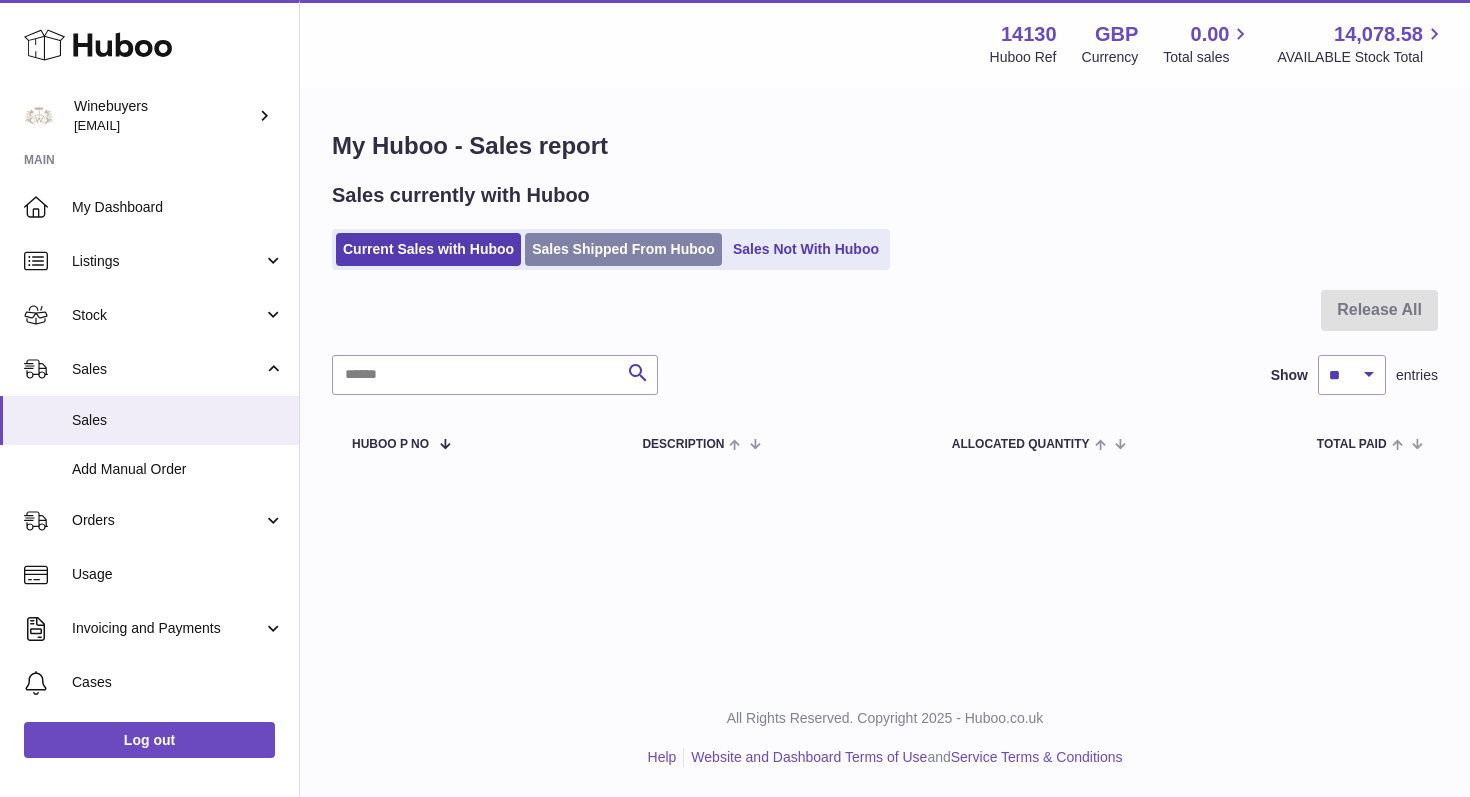 click on "Sales Shipped From Huboo" at bounding box center (623, 249) 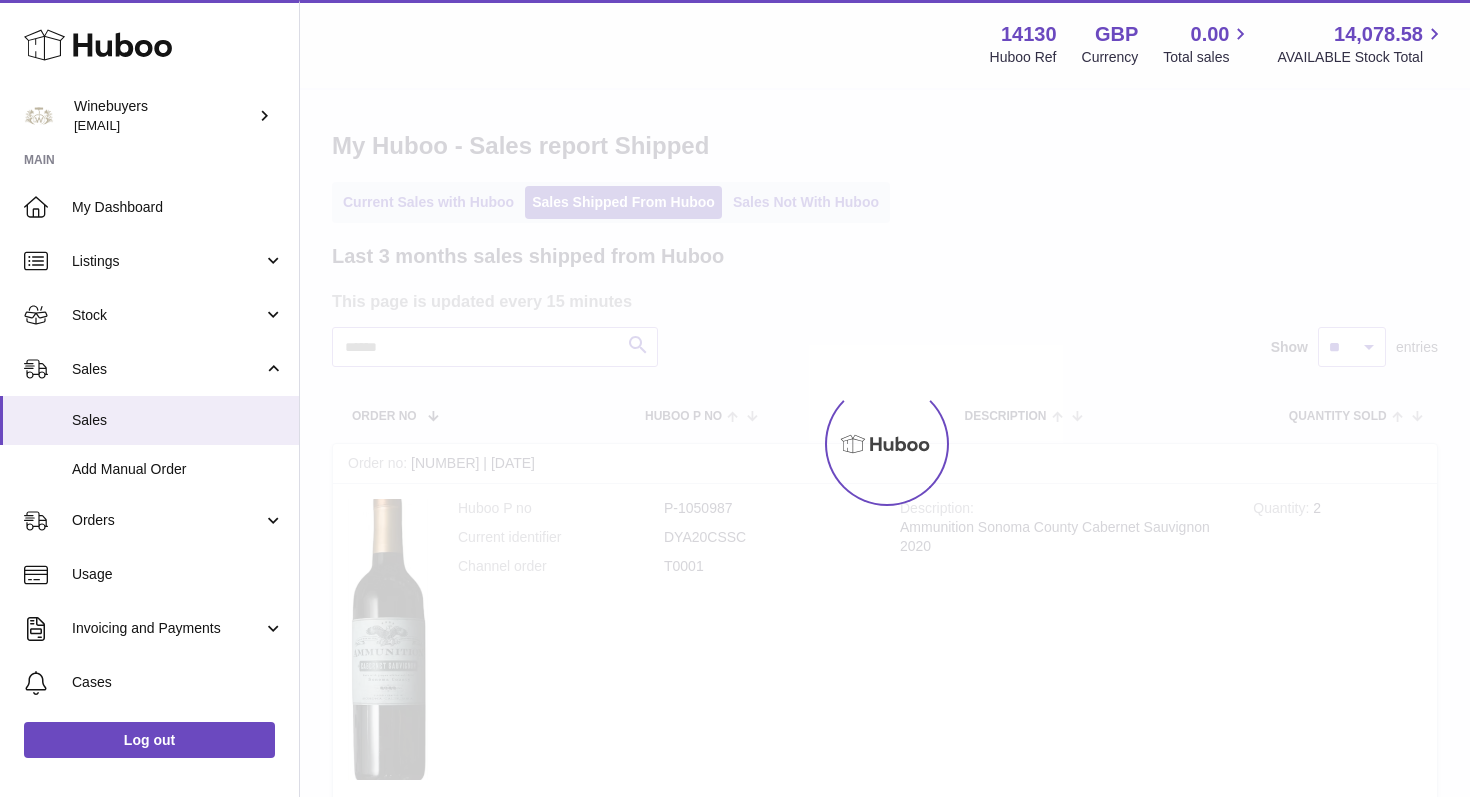scroll, scrollTop: 0, scrollLeft: 0, axis: both 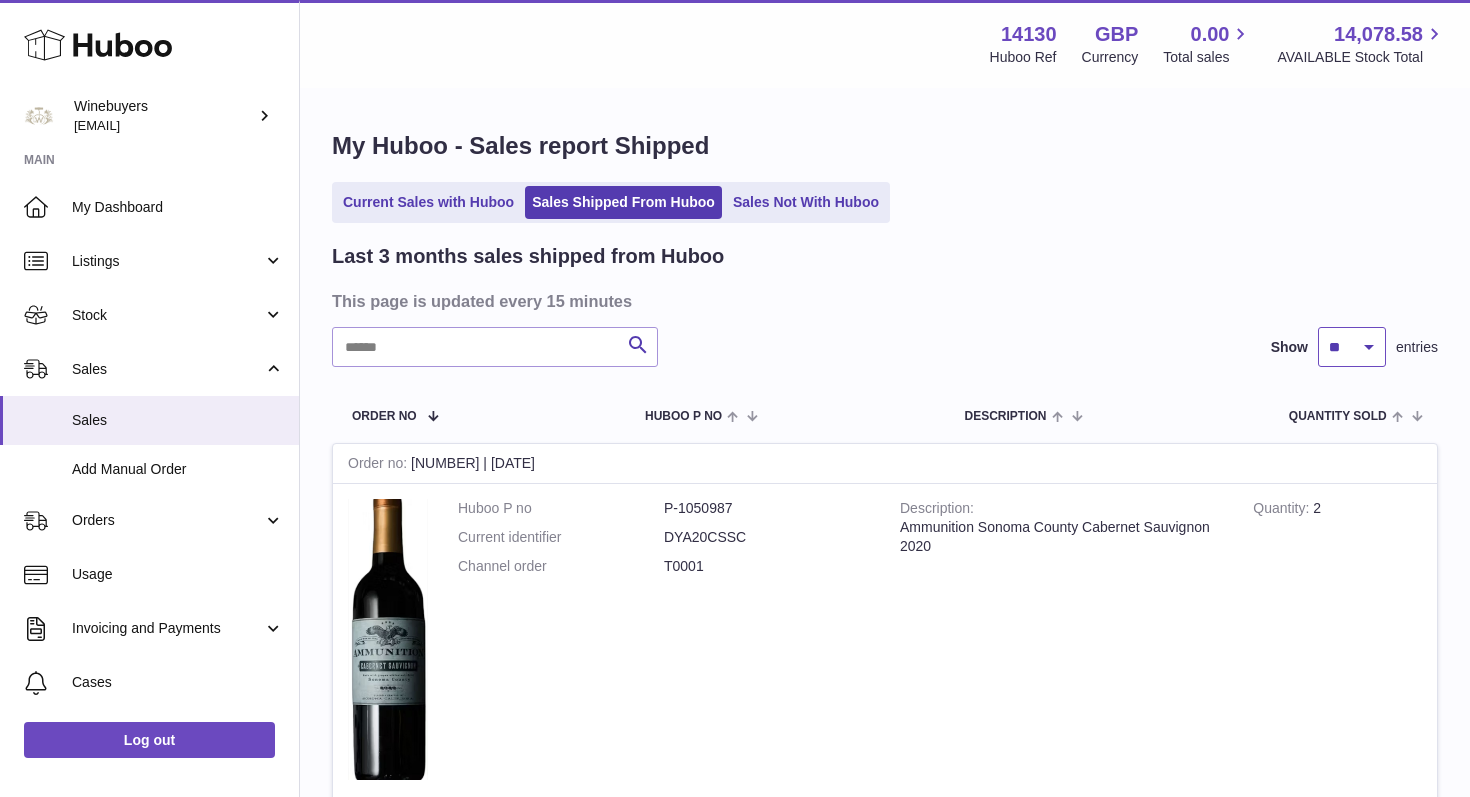 click on "** ** **" at bounding box center [1352, 347] 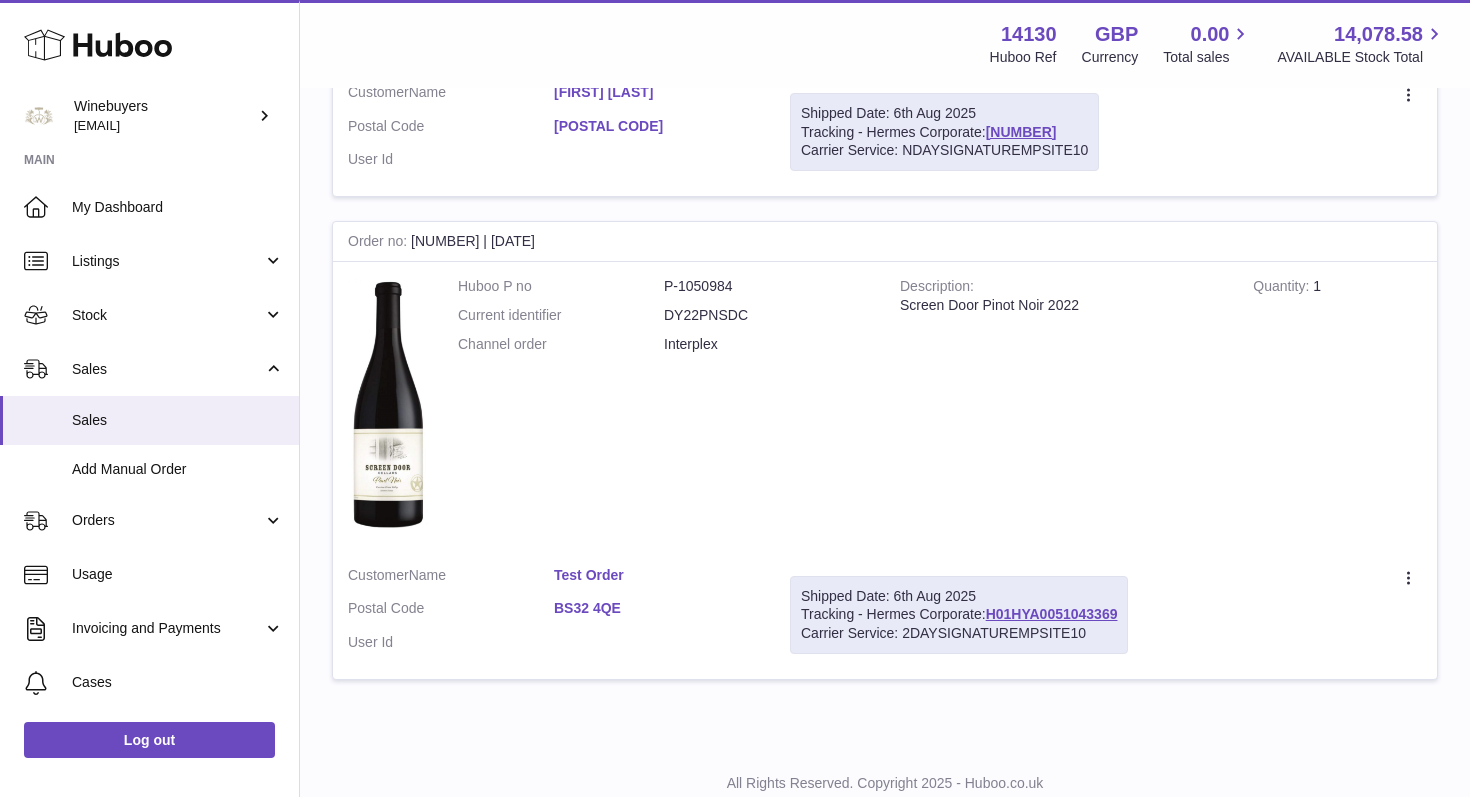 scroll, scrollTop: 2111, scrollLeft: 0, axis: vertical 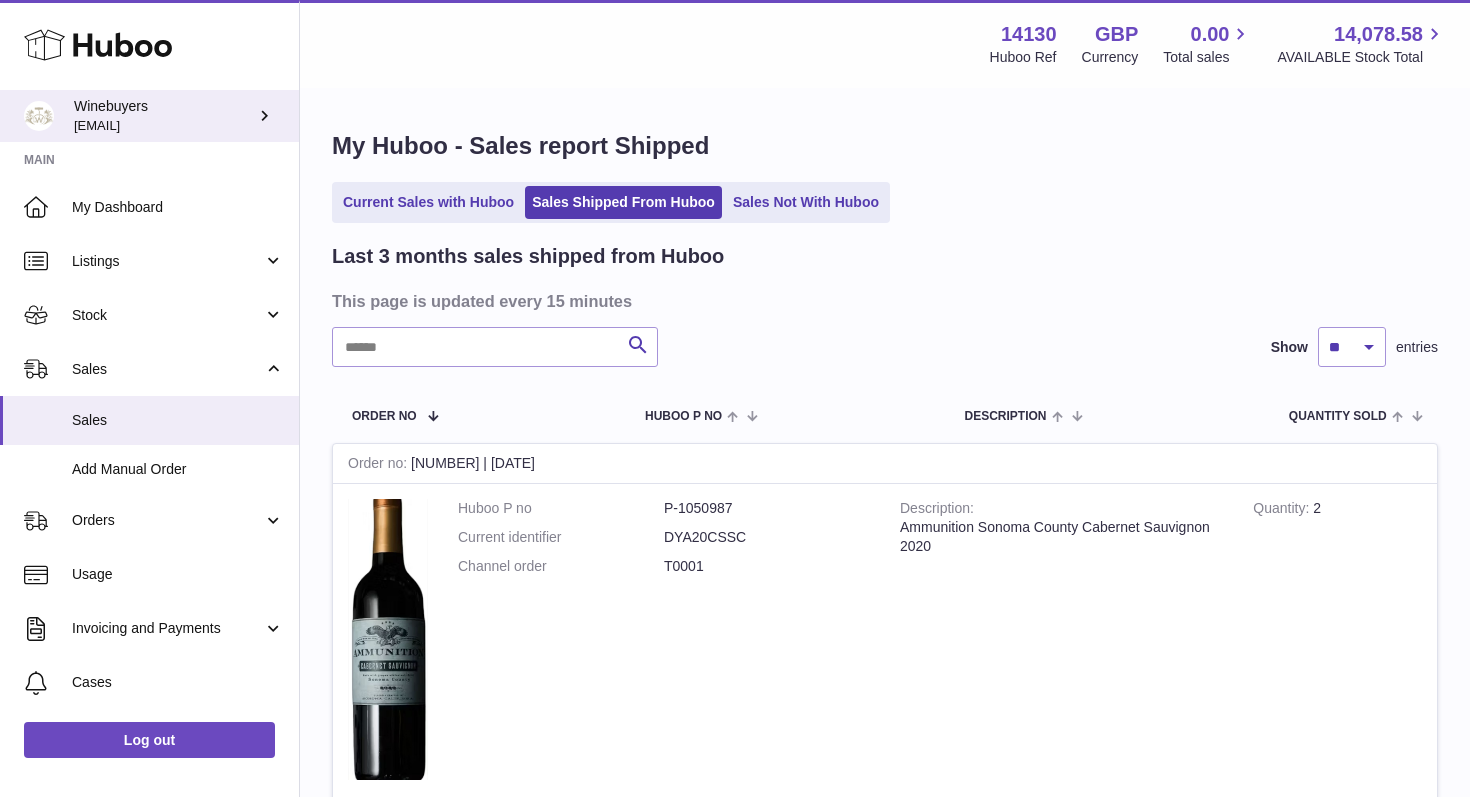 click on "Winebuyers
peter@winebuyers.com" at bounding box center [164, 116] 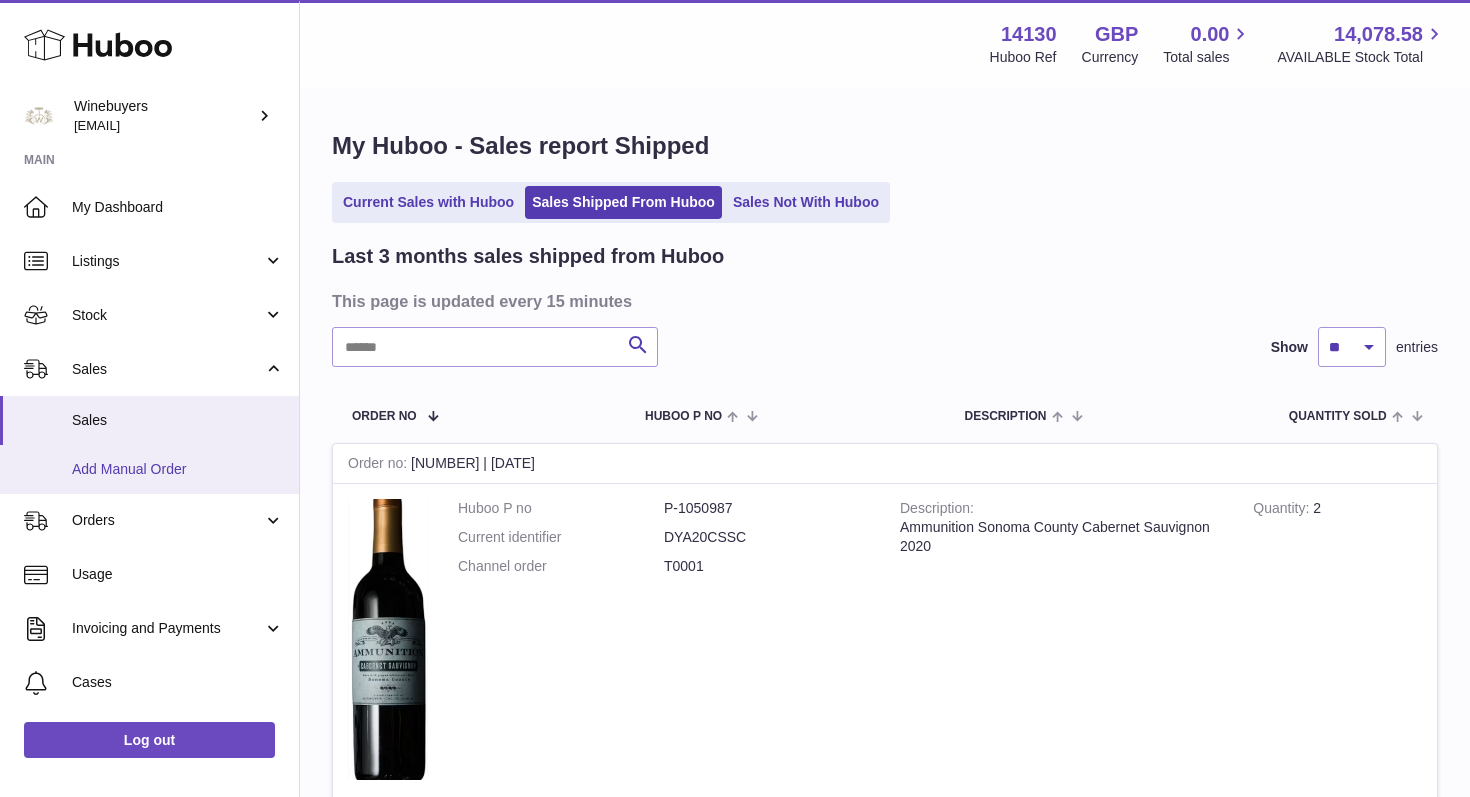 click on "Add Manual Order" at bounding box center (178, 469) 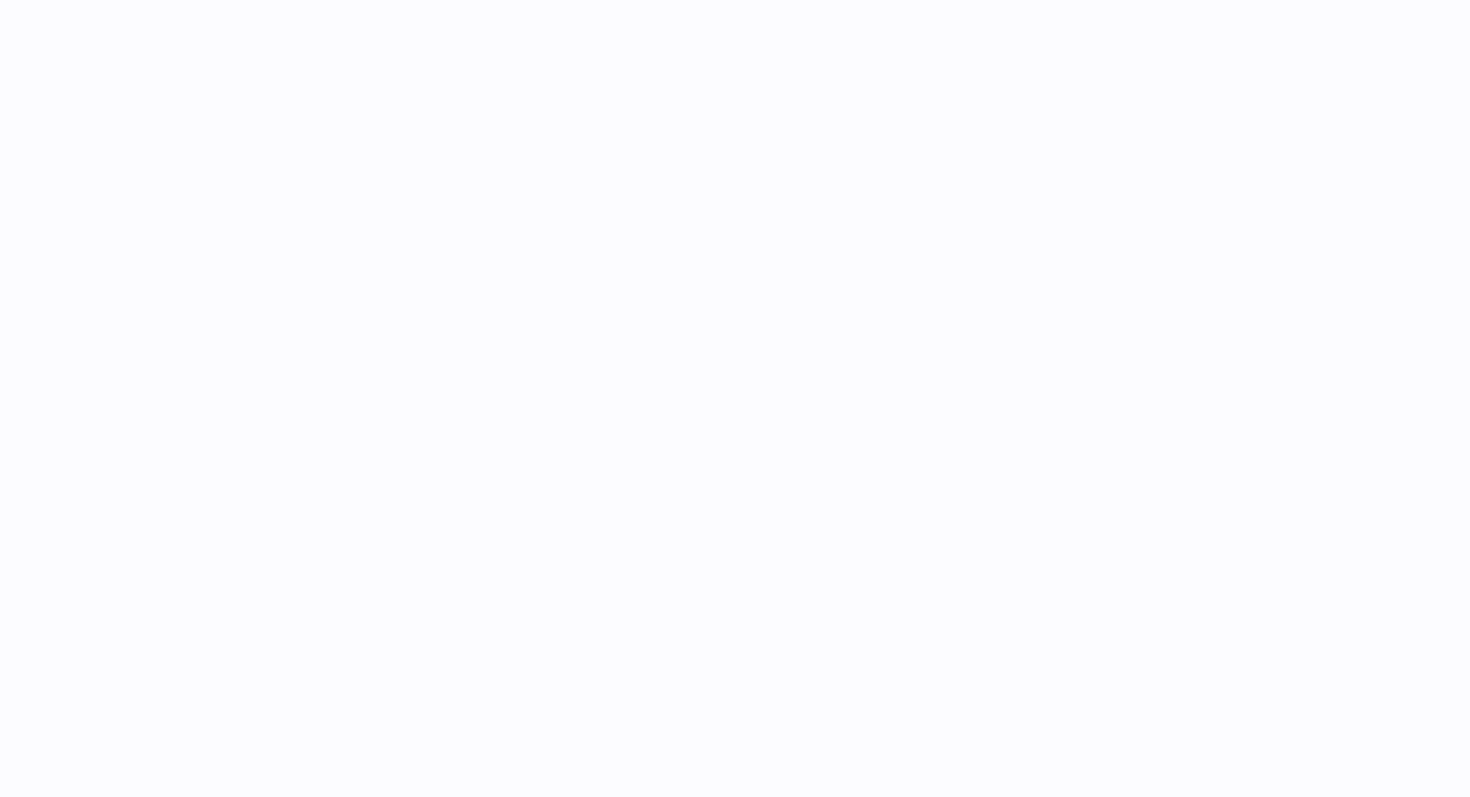 scroll, scrollTop: 0, scrollLeft: 0, axis: both 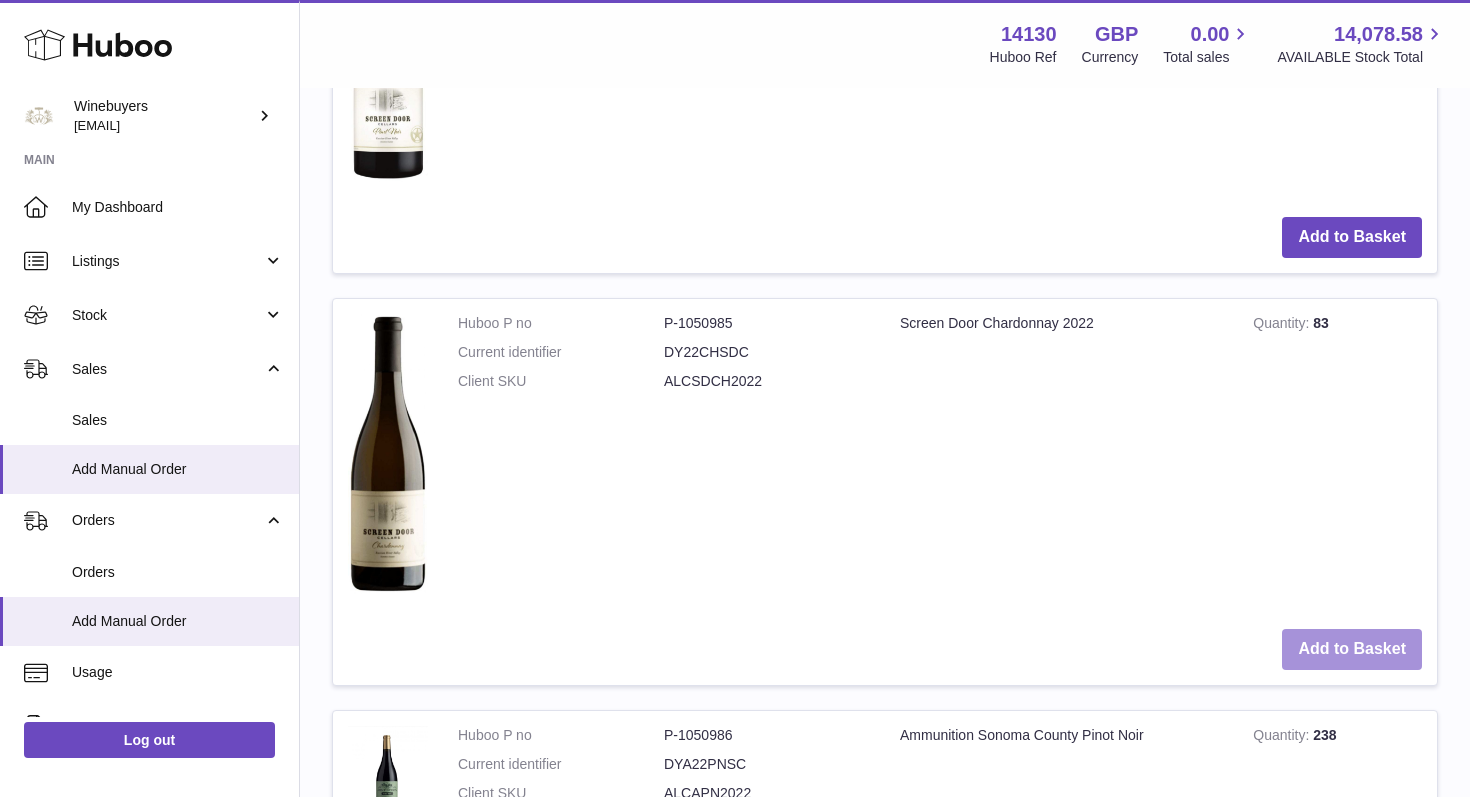 click on "Add to Basket" at bounding box center [1352, 649] 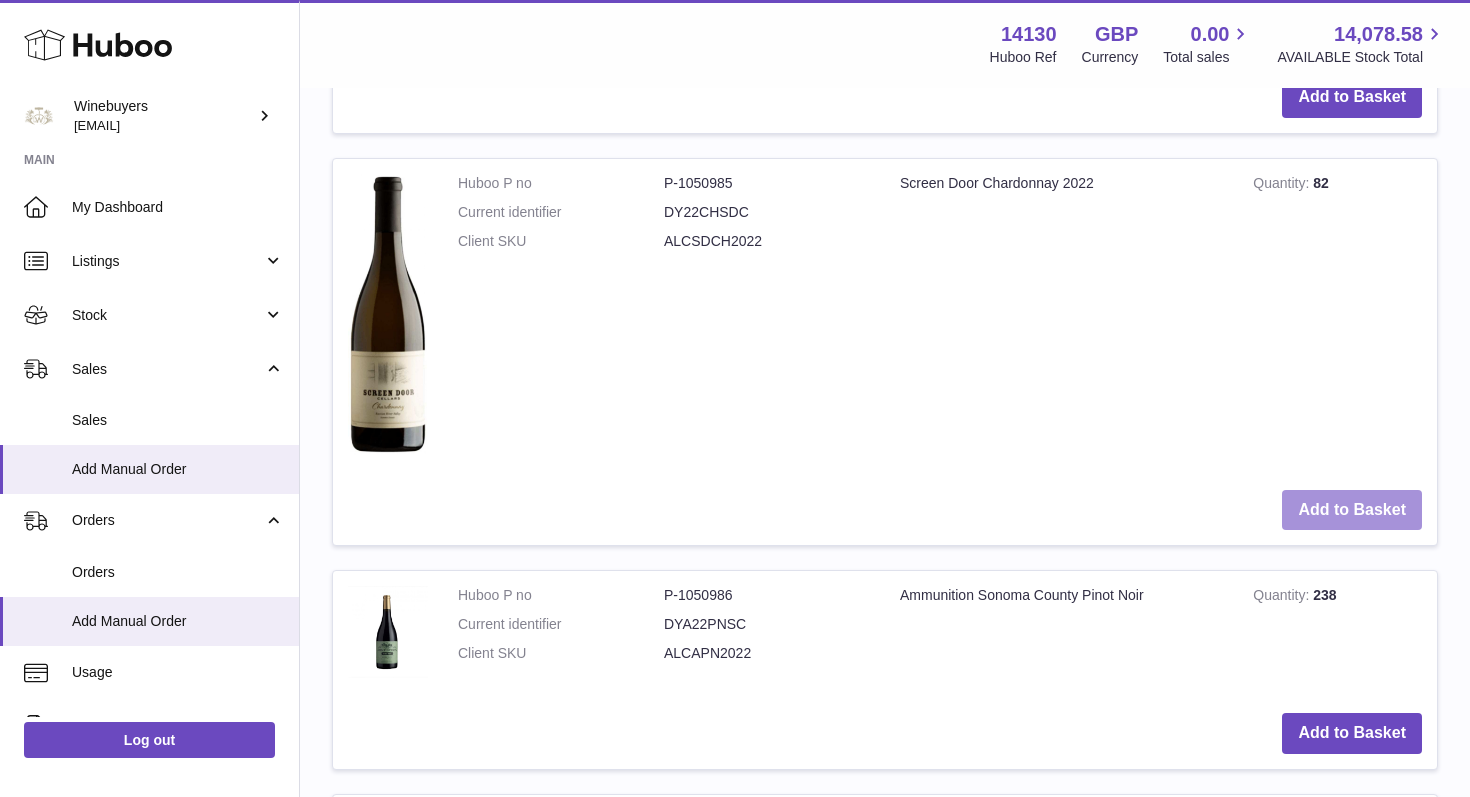 scroll, scrollTop: 1376, scrollLeft: 0, axis: vertical 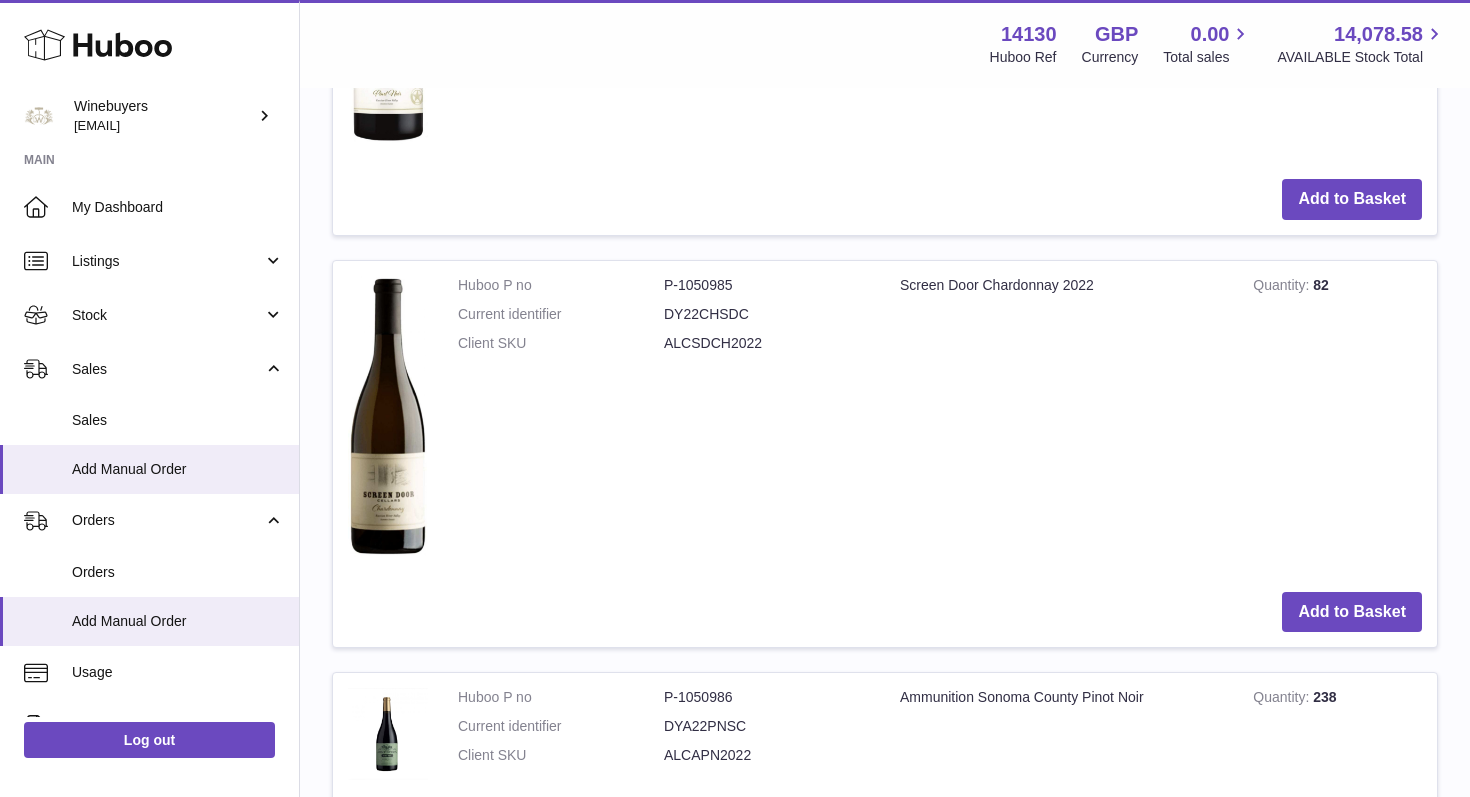 click on "Add to Basket" at bounding box center (885, 612) 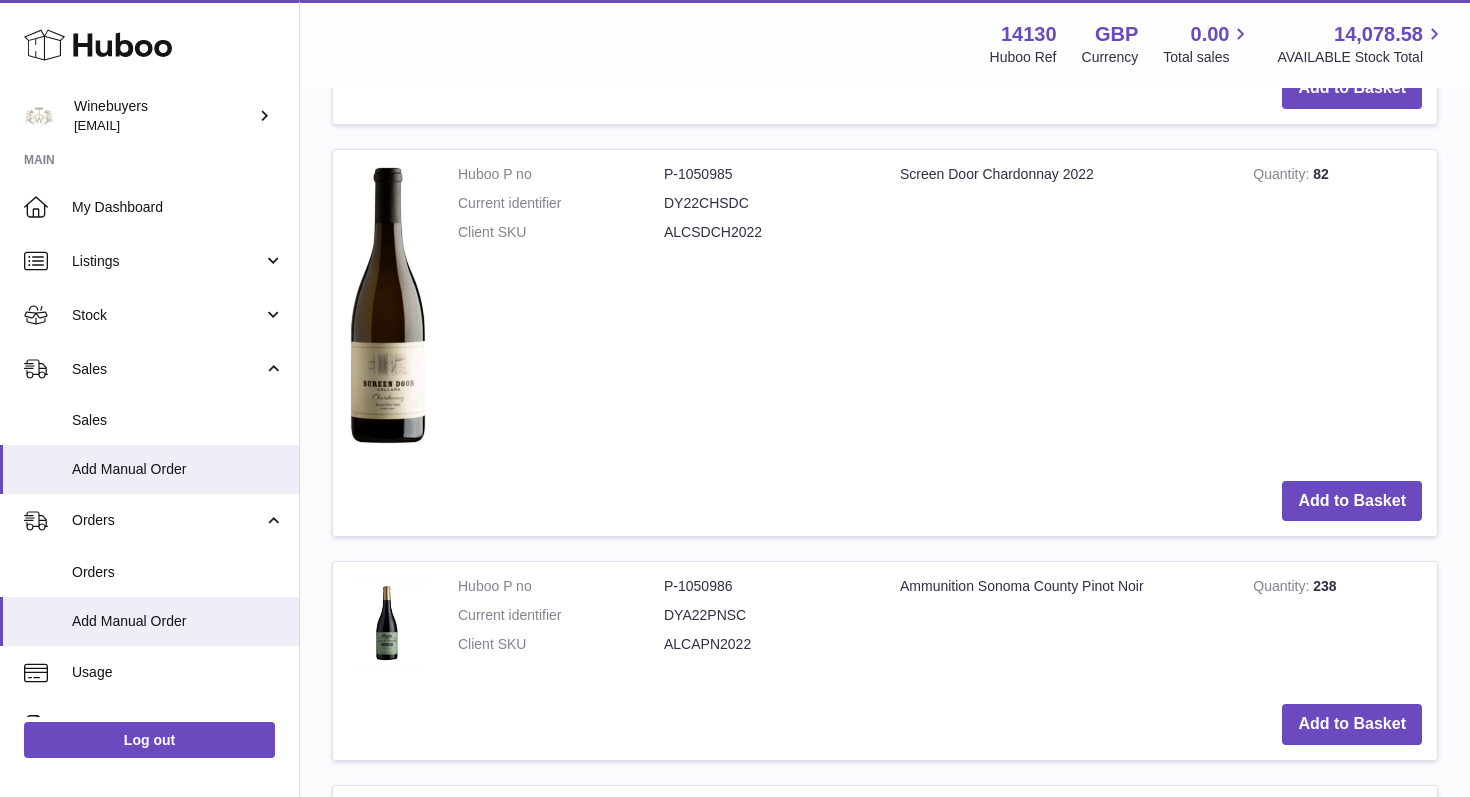 scroll, scrollTop: 1485, scrollLeft: 0, axis: vertical 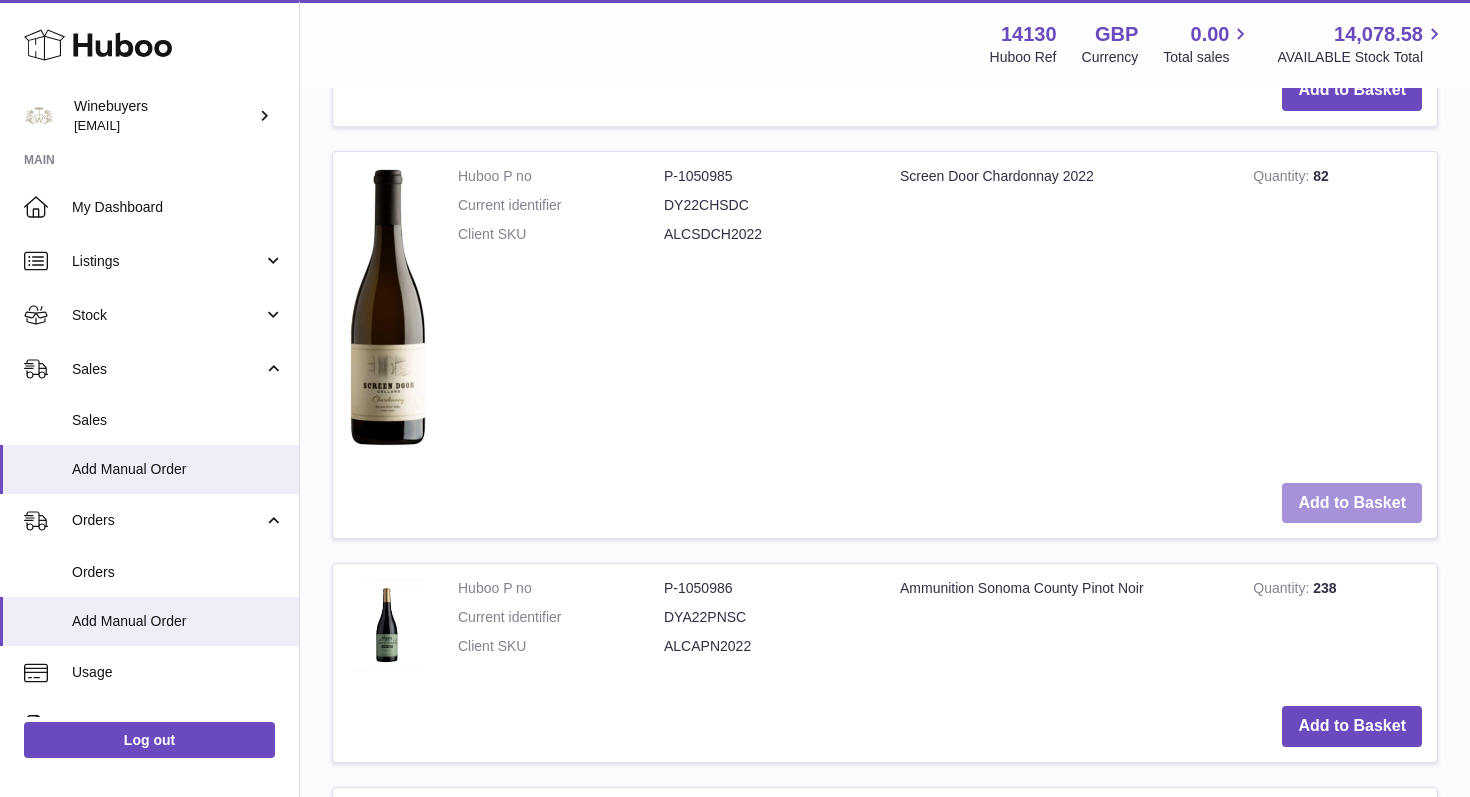 click on "Add to Basket" at bounding box center (1352, 503) 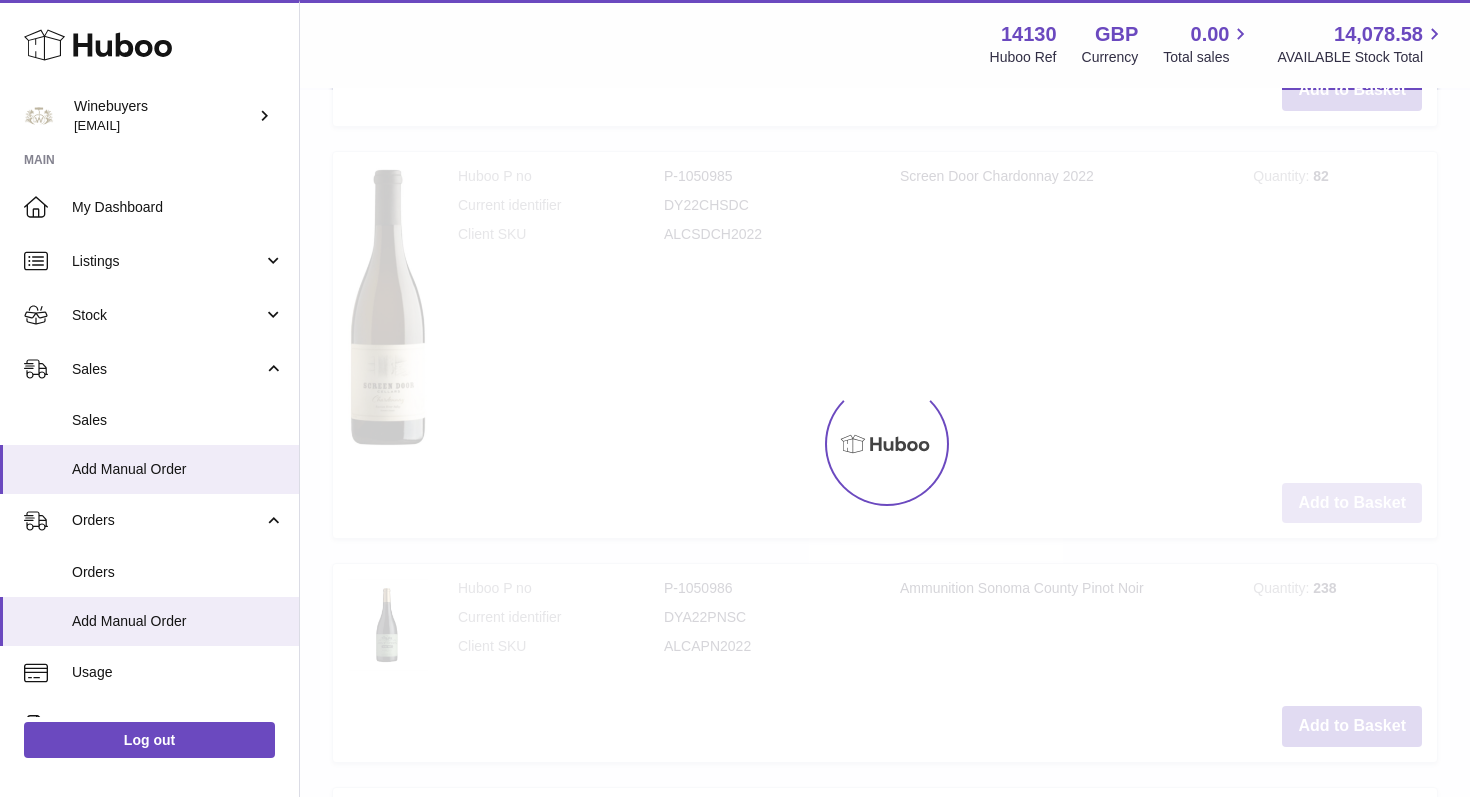 type on "*" 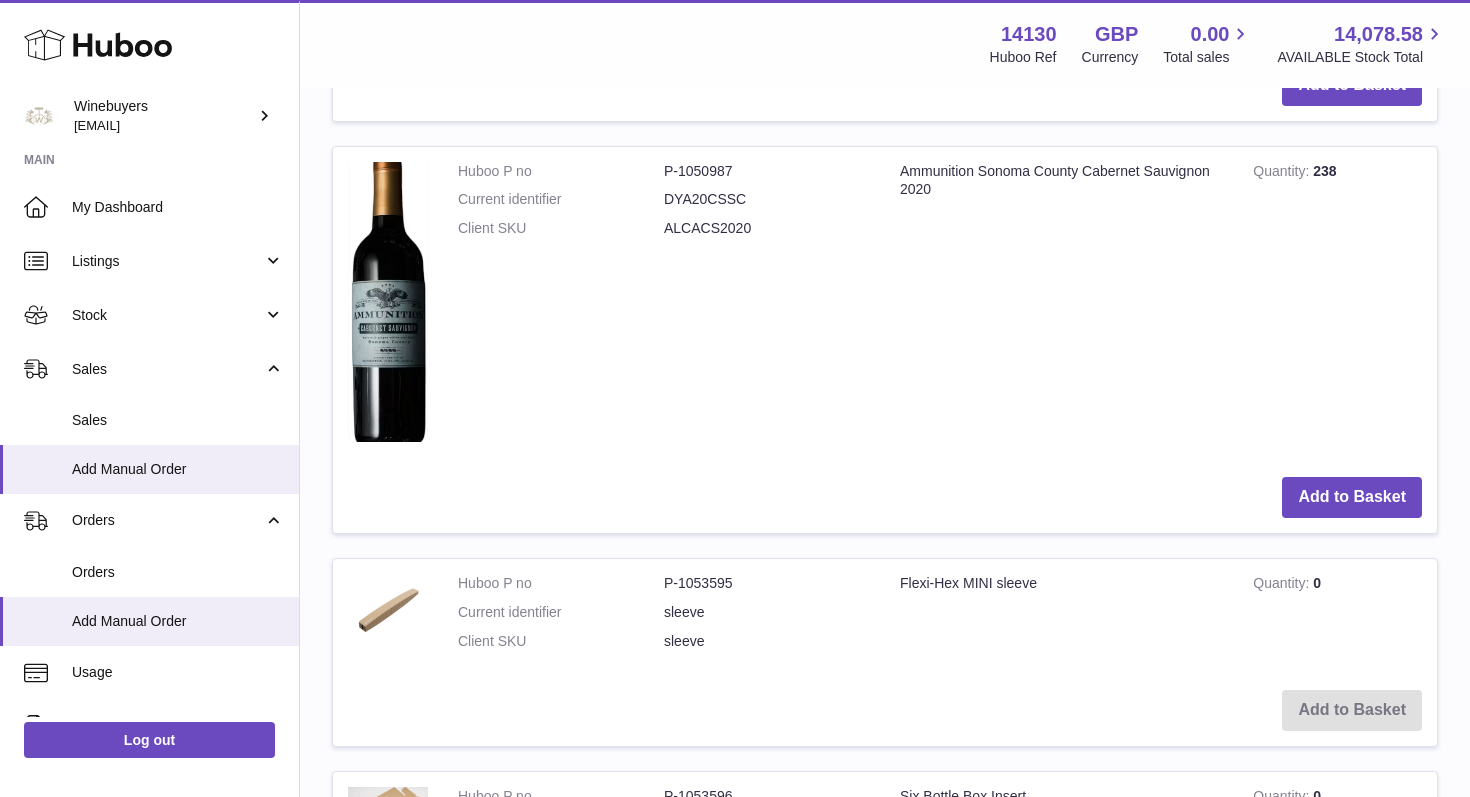 scroll, scrollTop: 2109, scrollLeft: 0, axis: vertical 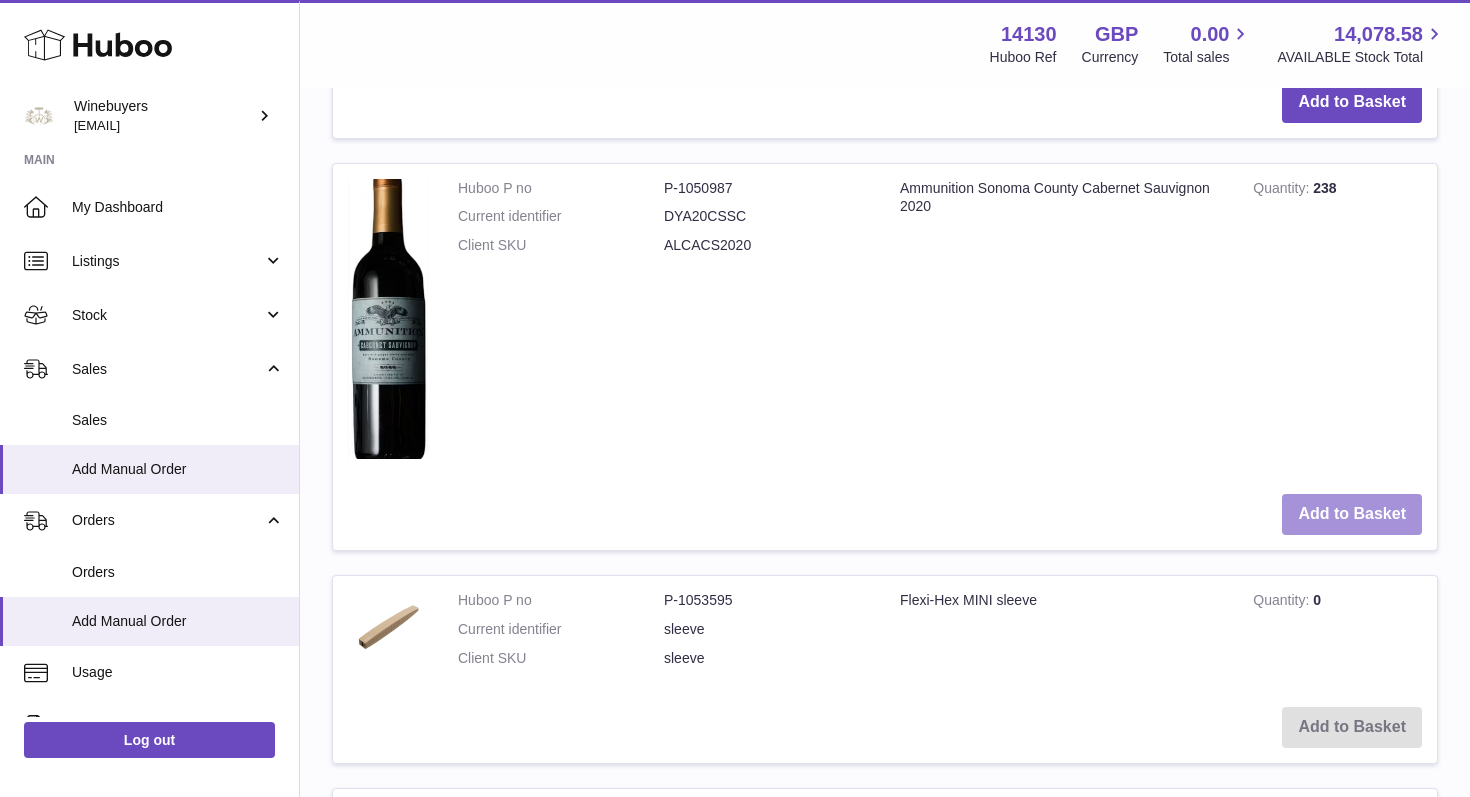 click on "Add to Basket" at bounding box center (1352, 514) 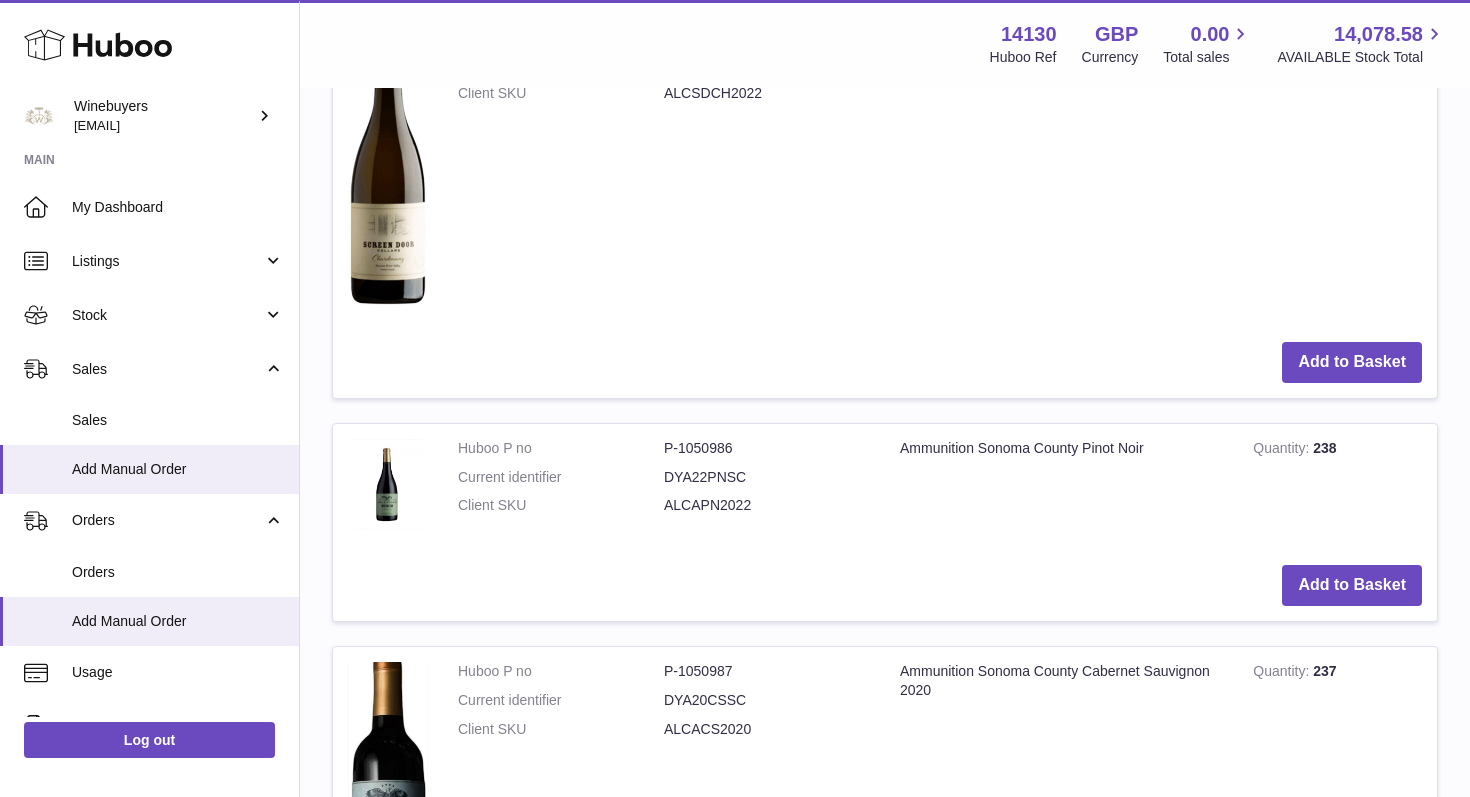 scroll, scrollTop: 2041, scrollLeft: 0, axis: vertical 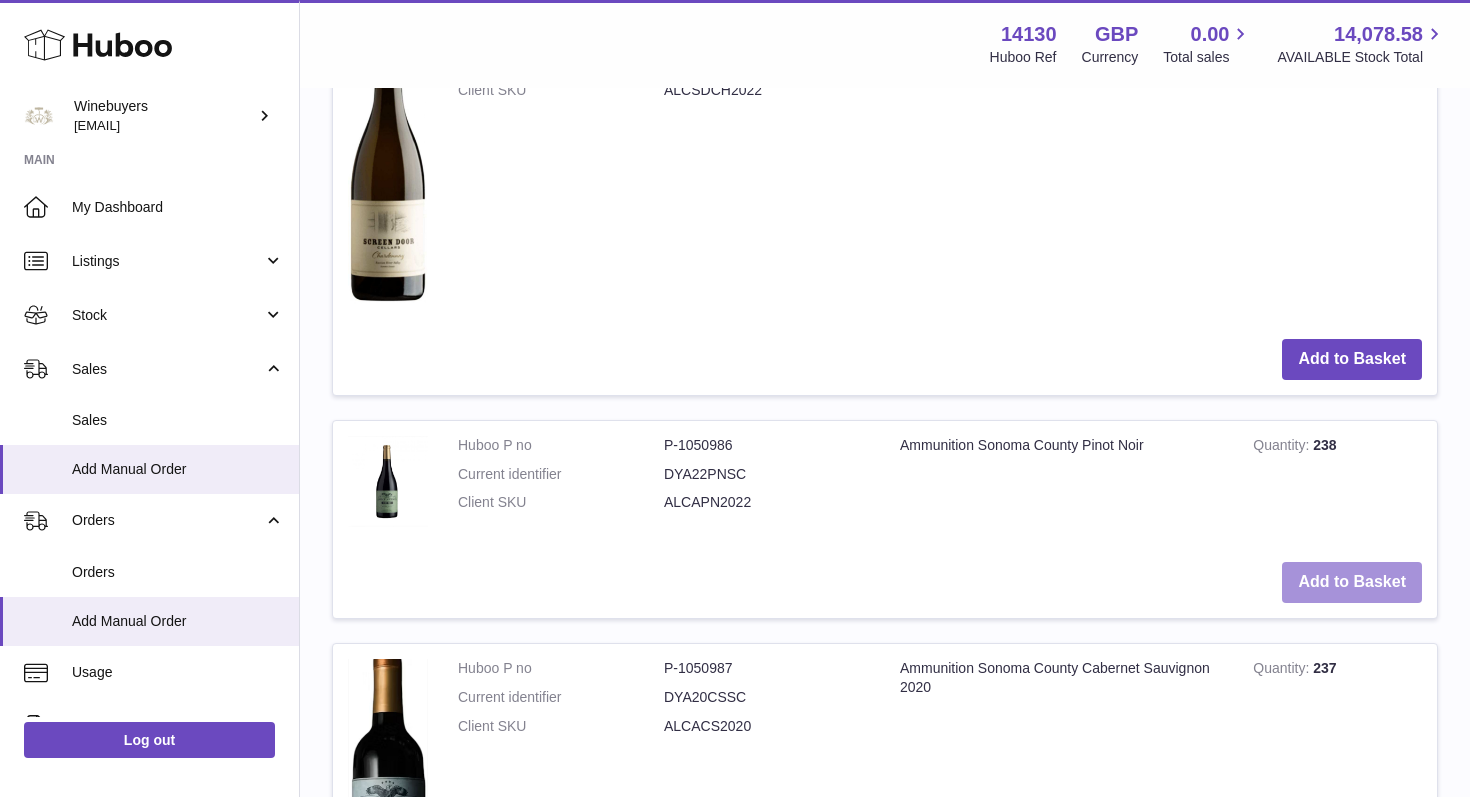click on "Add to Basket" at bounding box center [1352, 582] 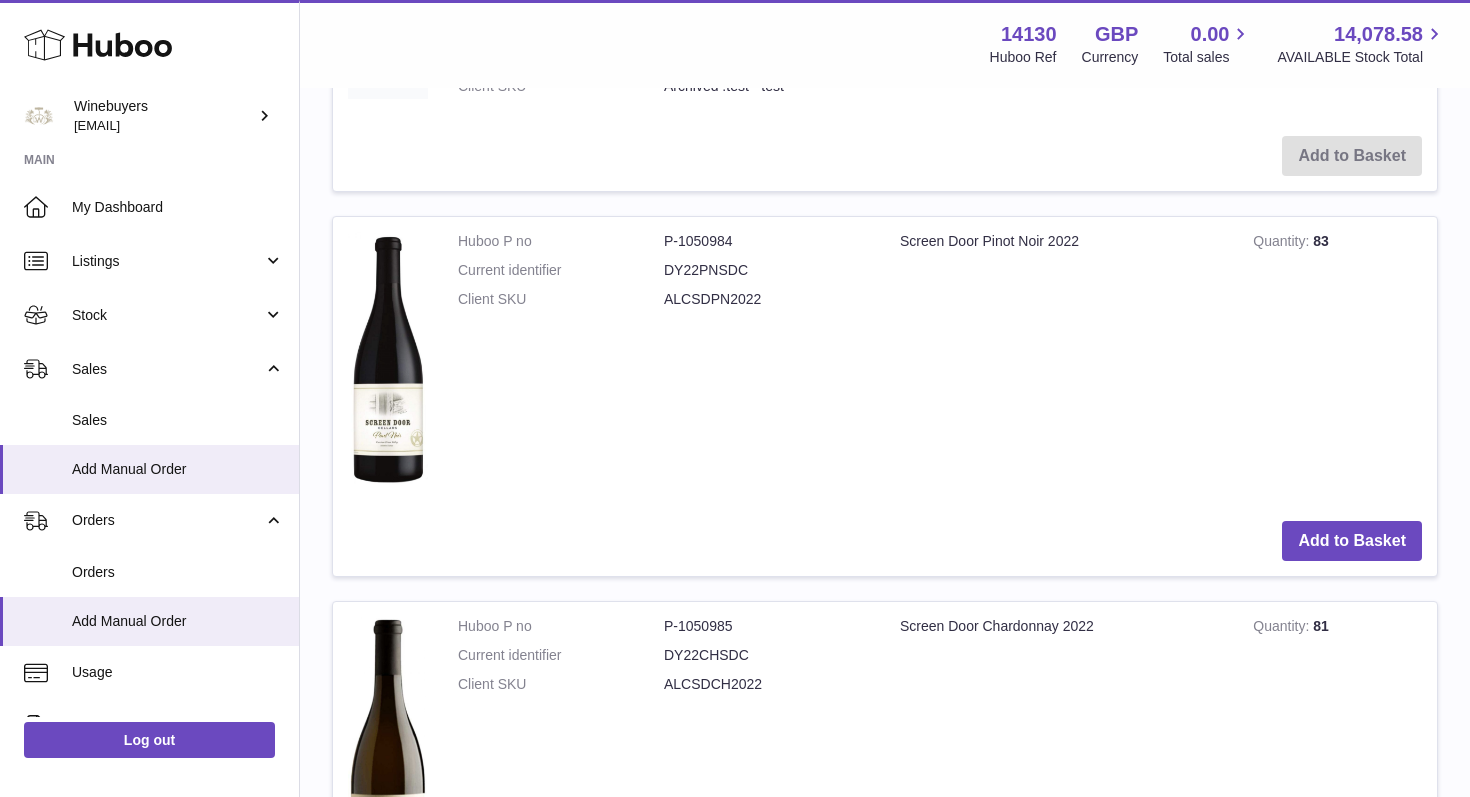 scroll, scrollTop: 1667, scrollLeft: 0, axis: vertical 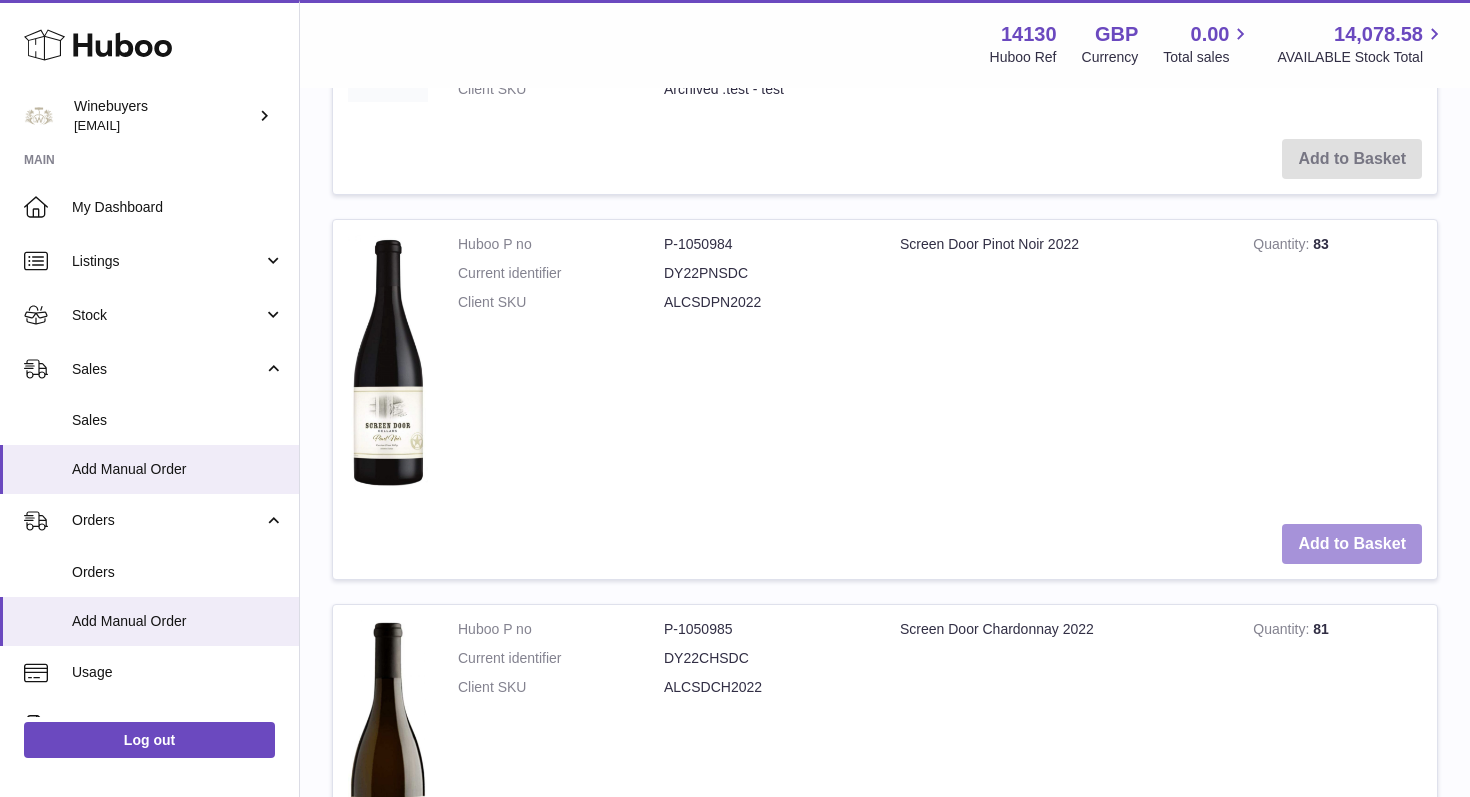 click on "Add to Basket" at bounding box center [1352, 544] 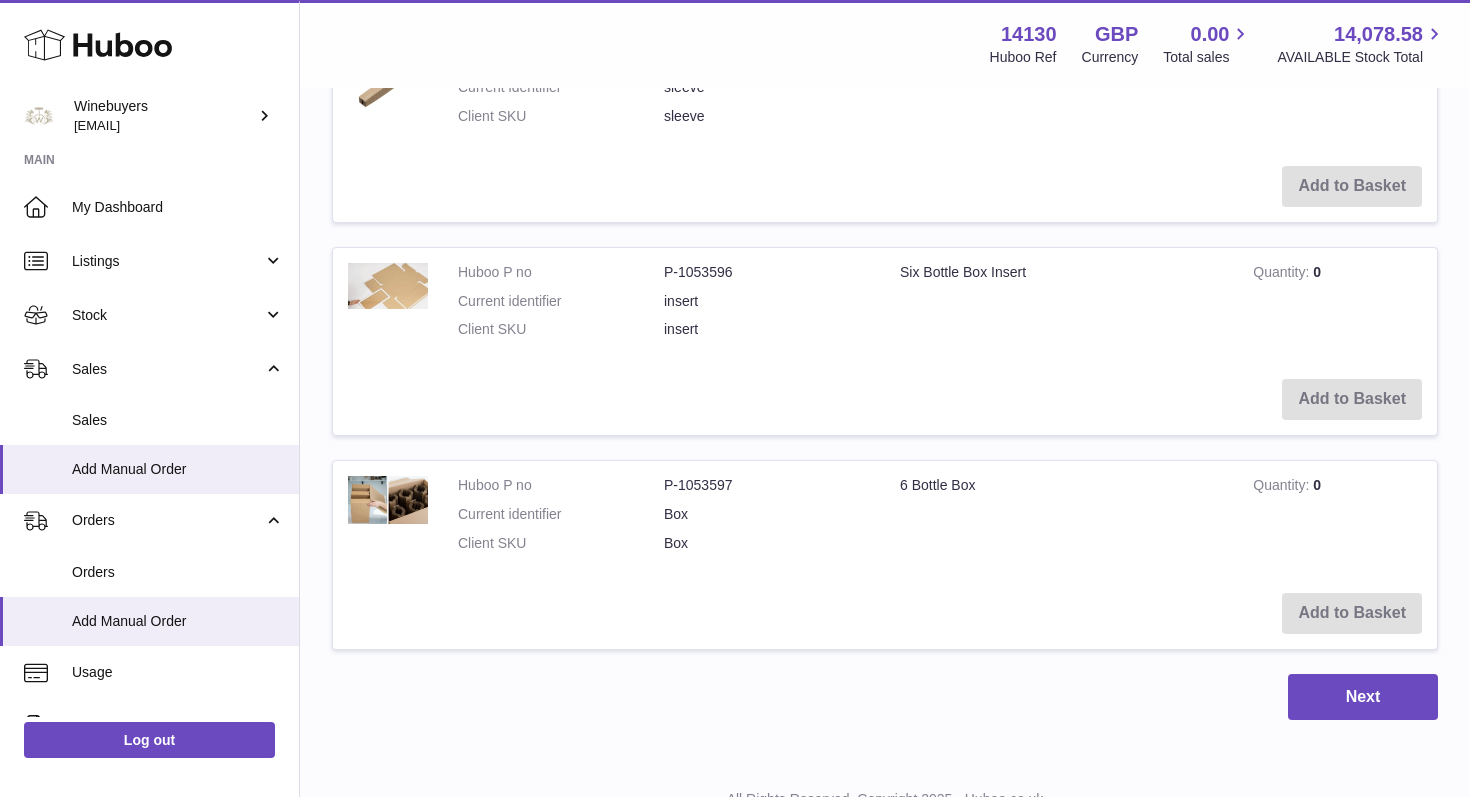 scroll, scrollTop: 3697, scrollLeft: 0, axis: vertical 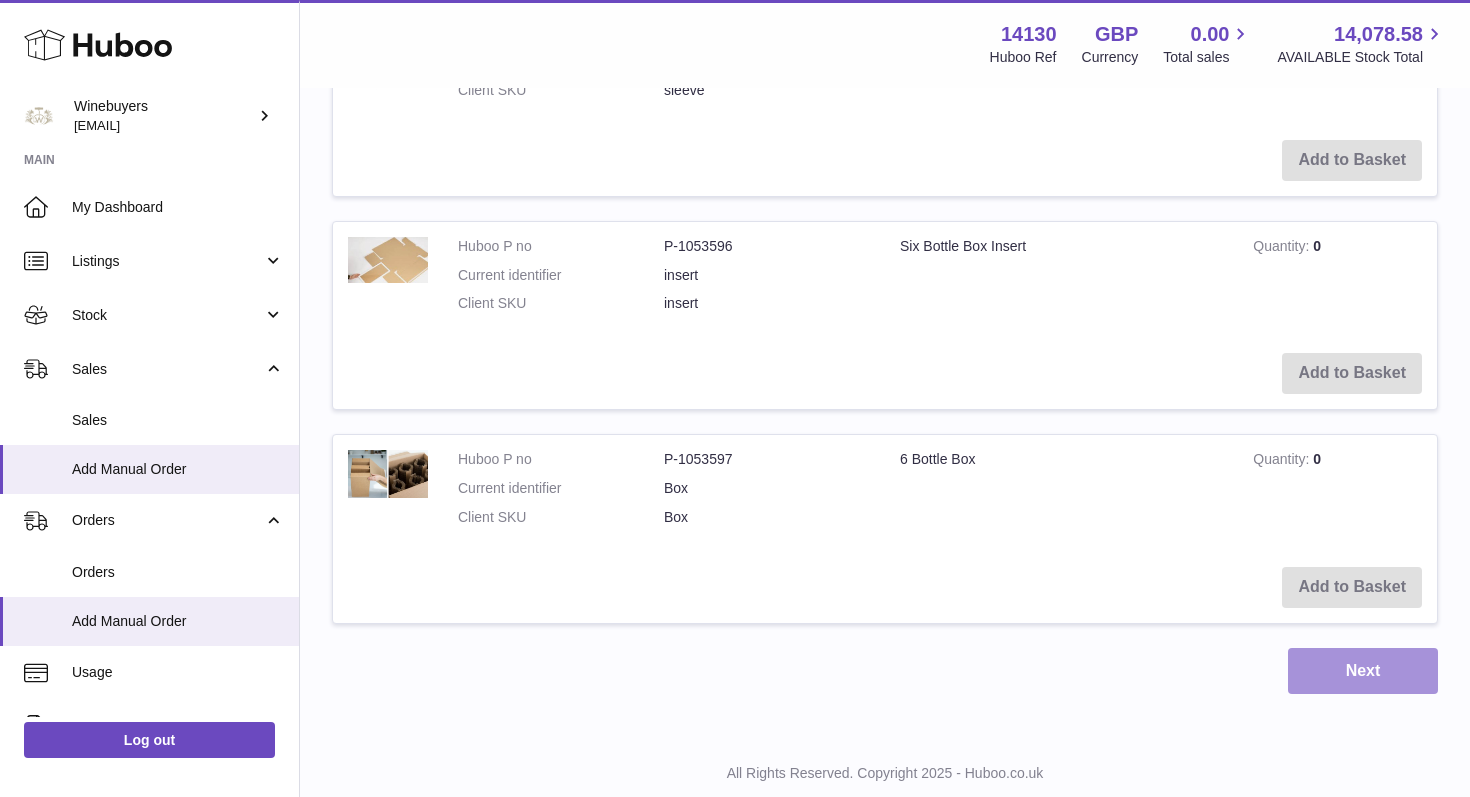 click on "Next" at bounding box center (1363, 671) 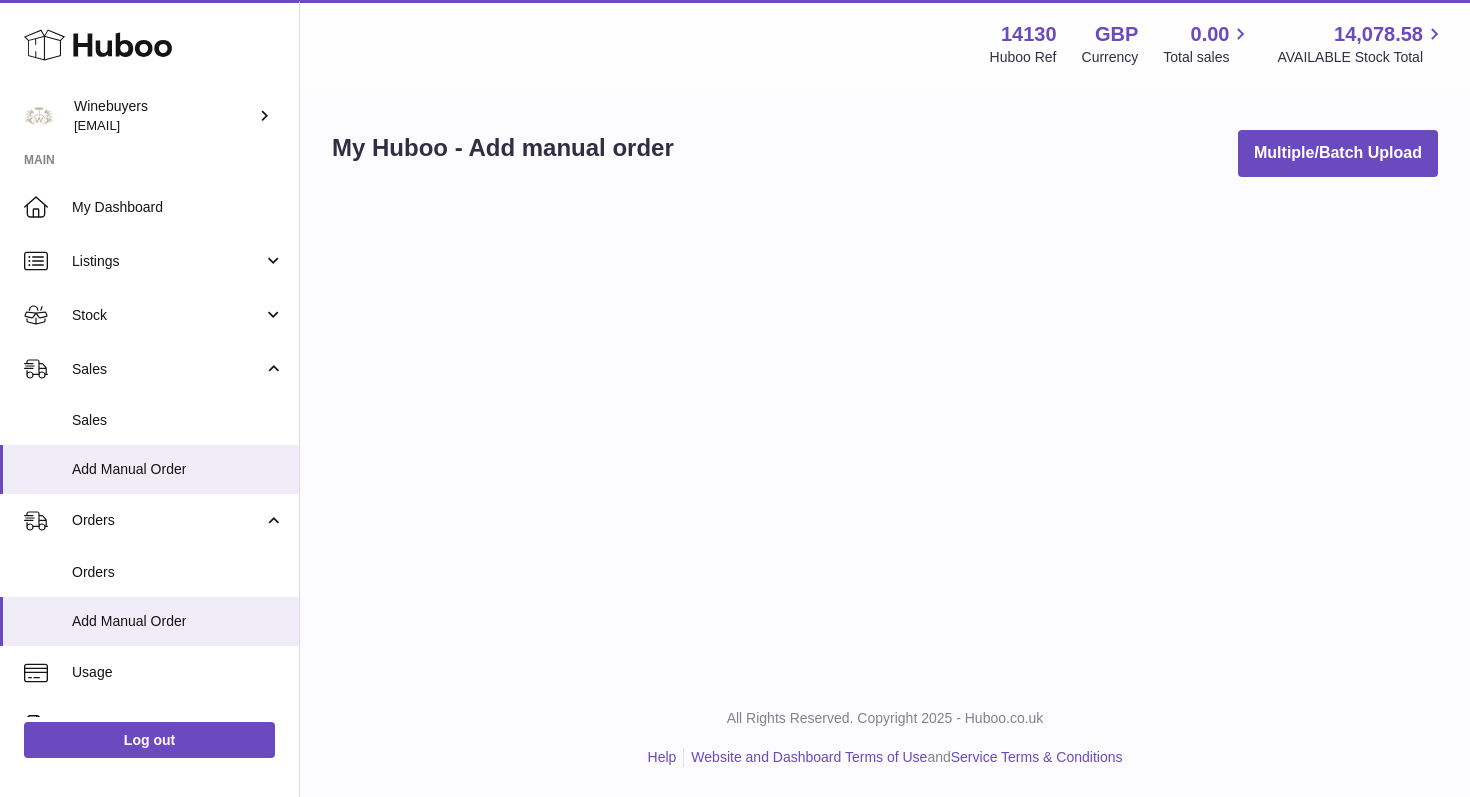 scroll, scrollTop: 0, scrollLeft: 0, axis: both 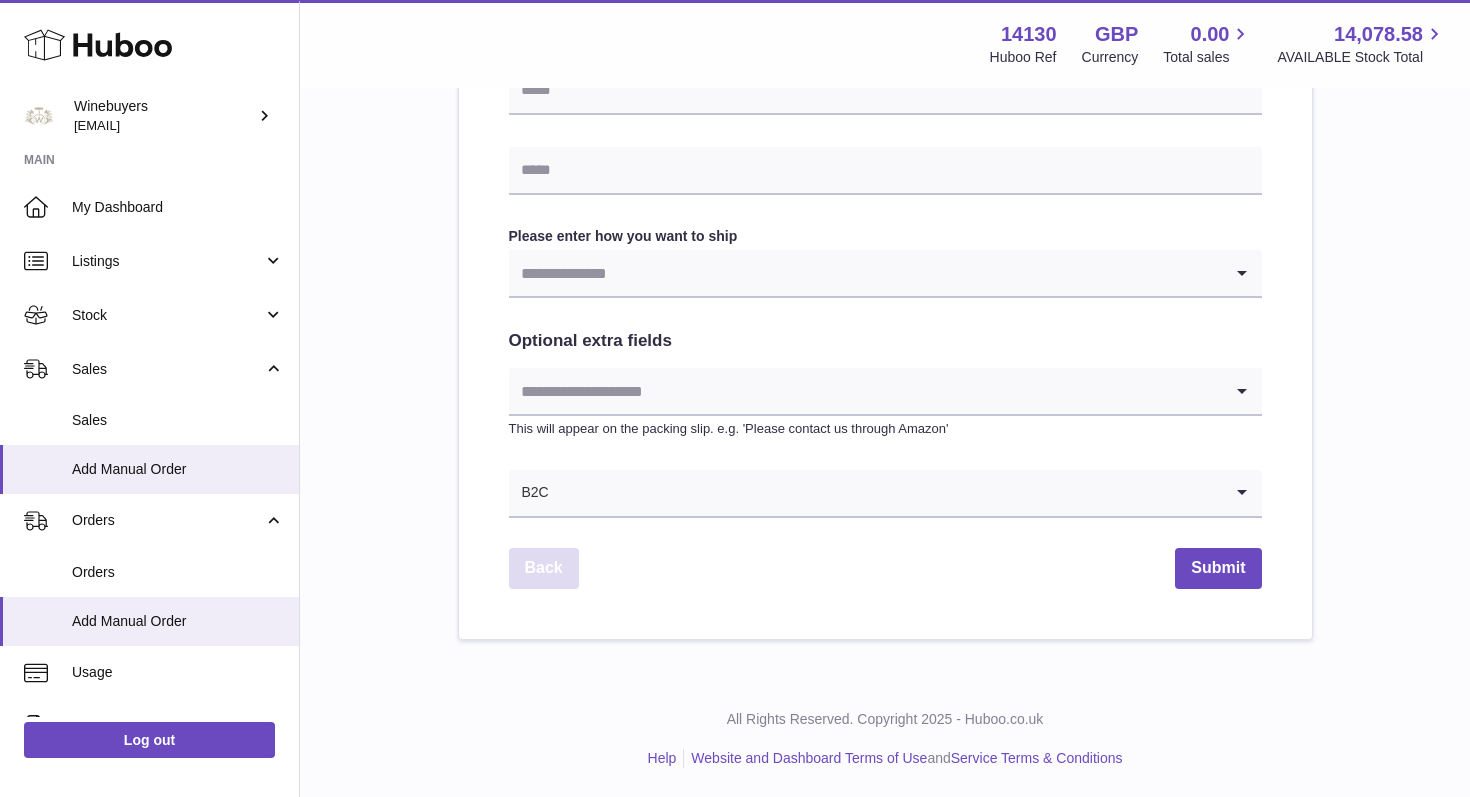click on "Back" at bounding box center (544, 568) 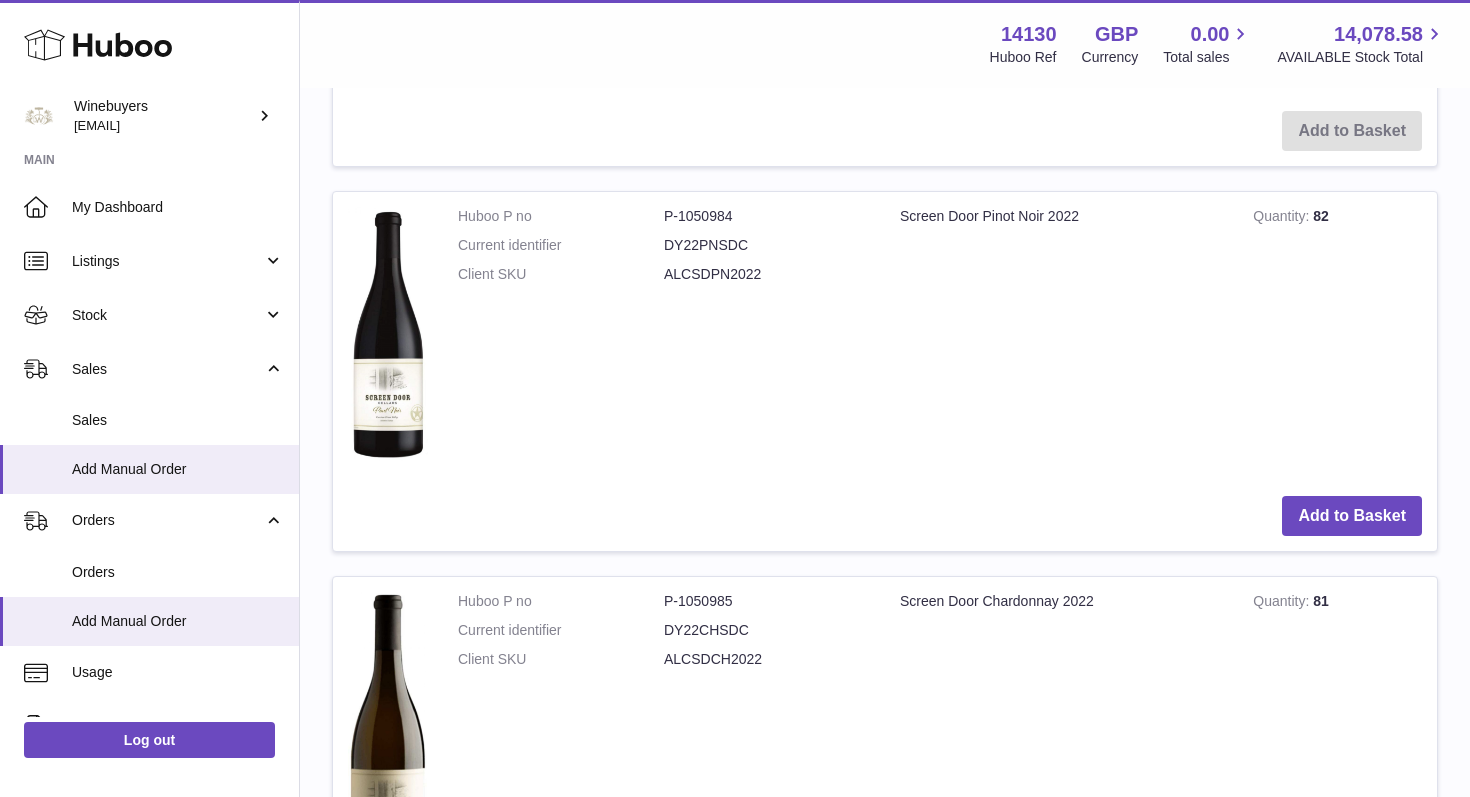 scroll, scrollTop: 2075, scrollLeft: 0, axis: vertical 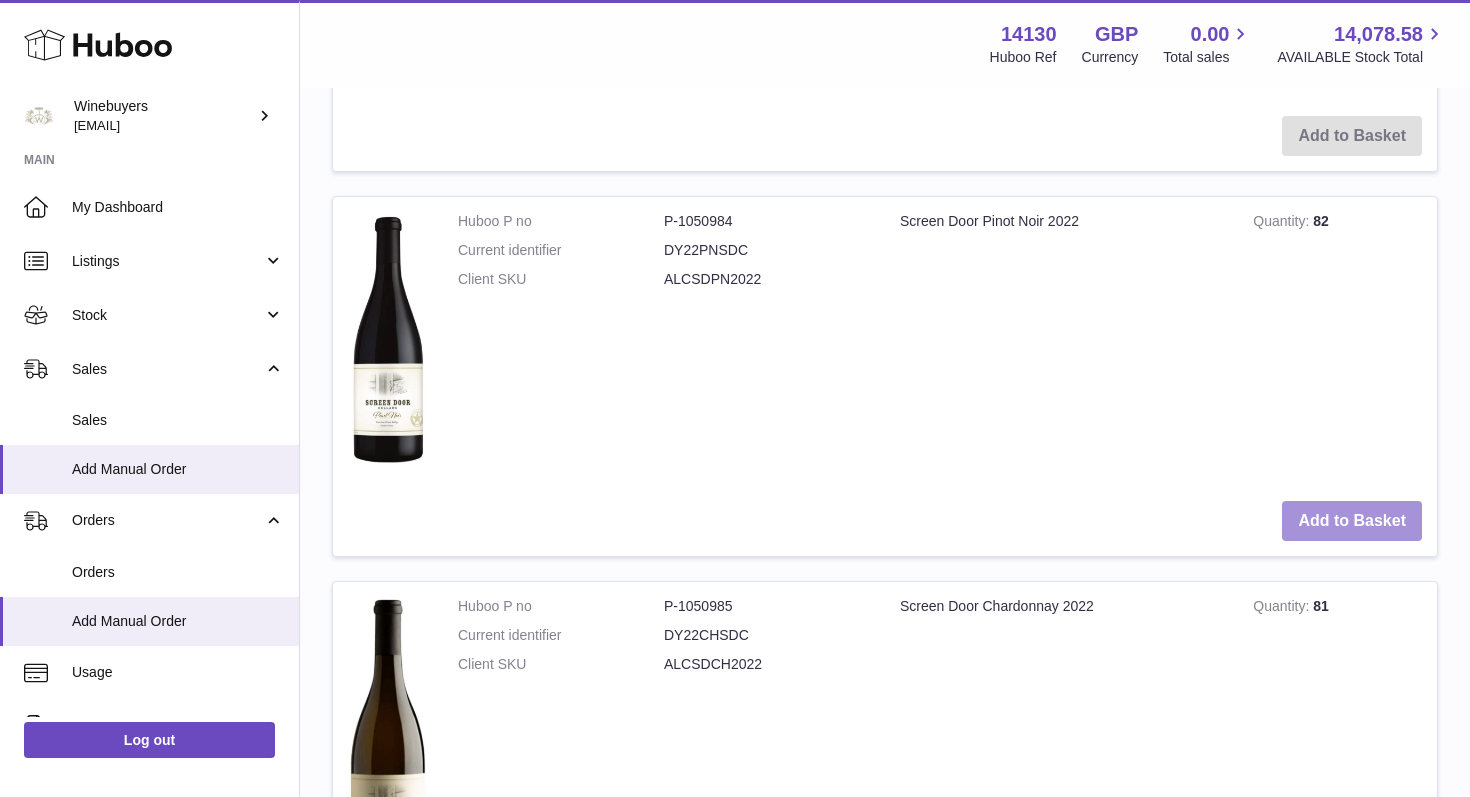 click on "Add to Basket" at bounding box center (1352, 521) 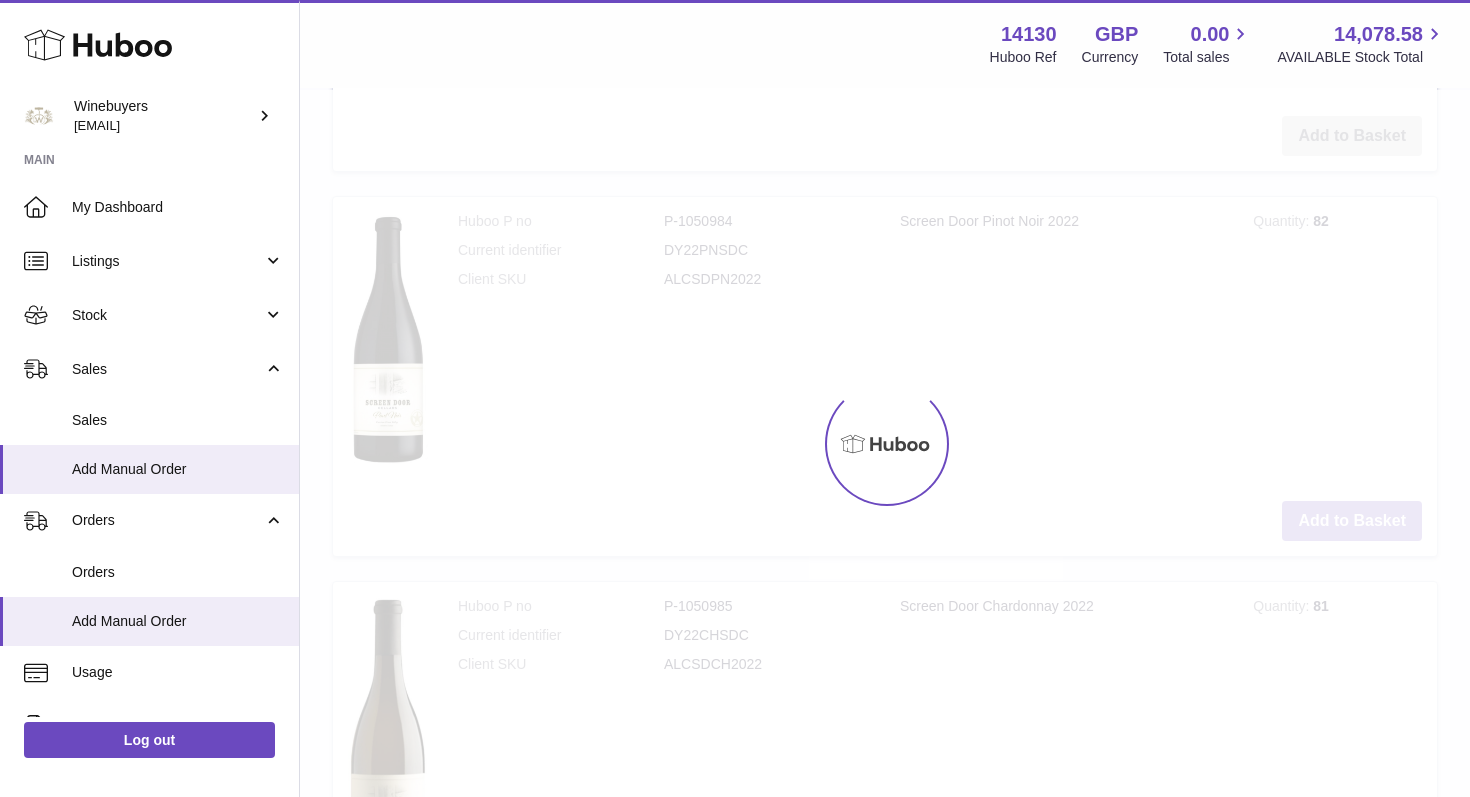 type on "*" 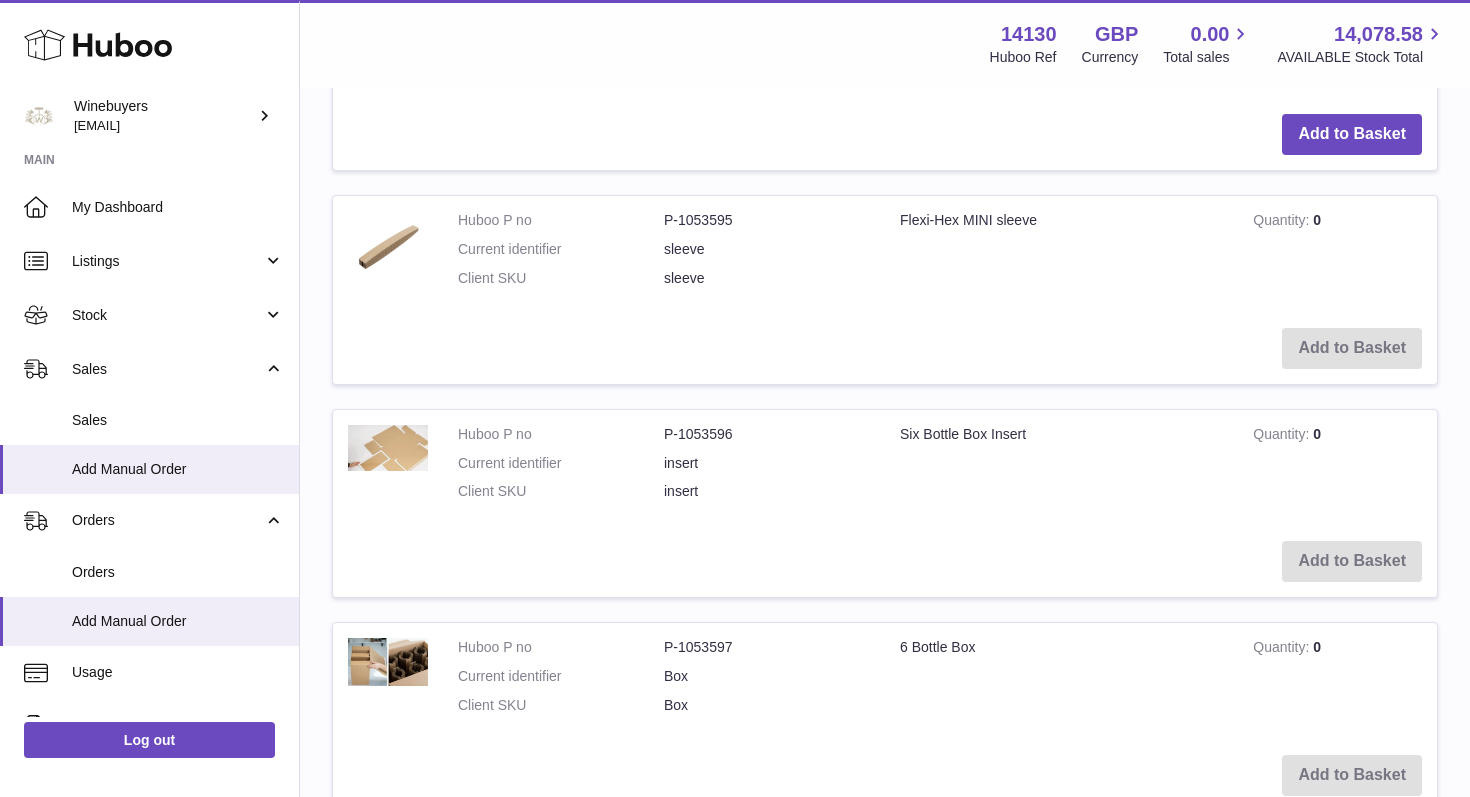 scroll, scrollTop: 3752, scrollLeft: 0, axis: vertical 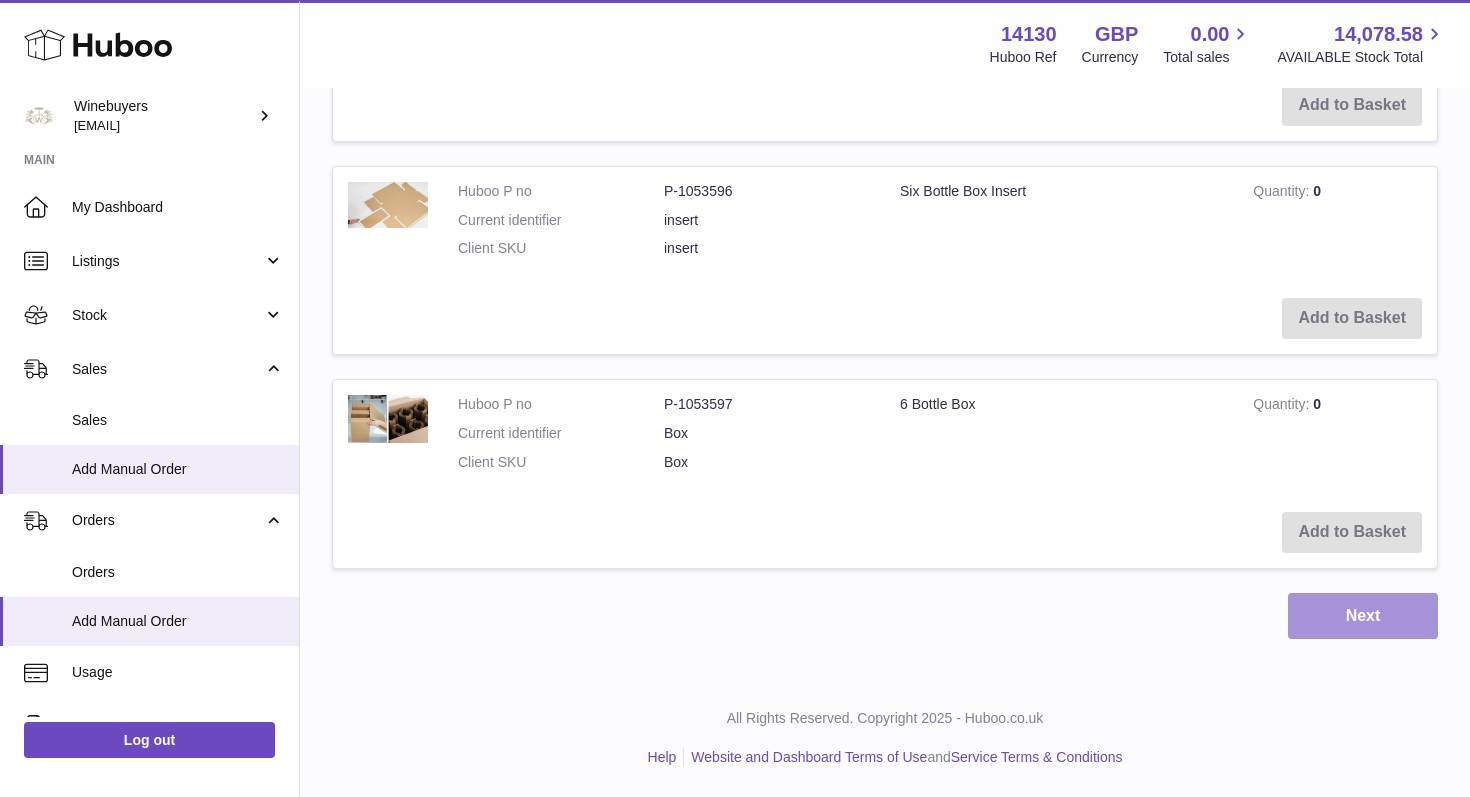 click on "Next" at bounding box center [1363, 616] 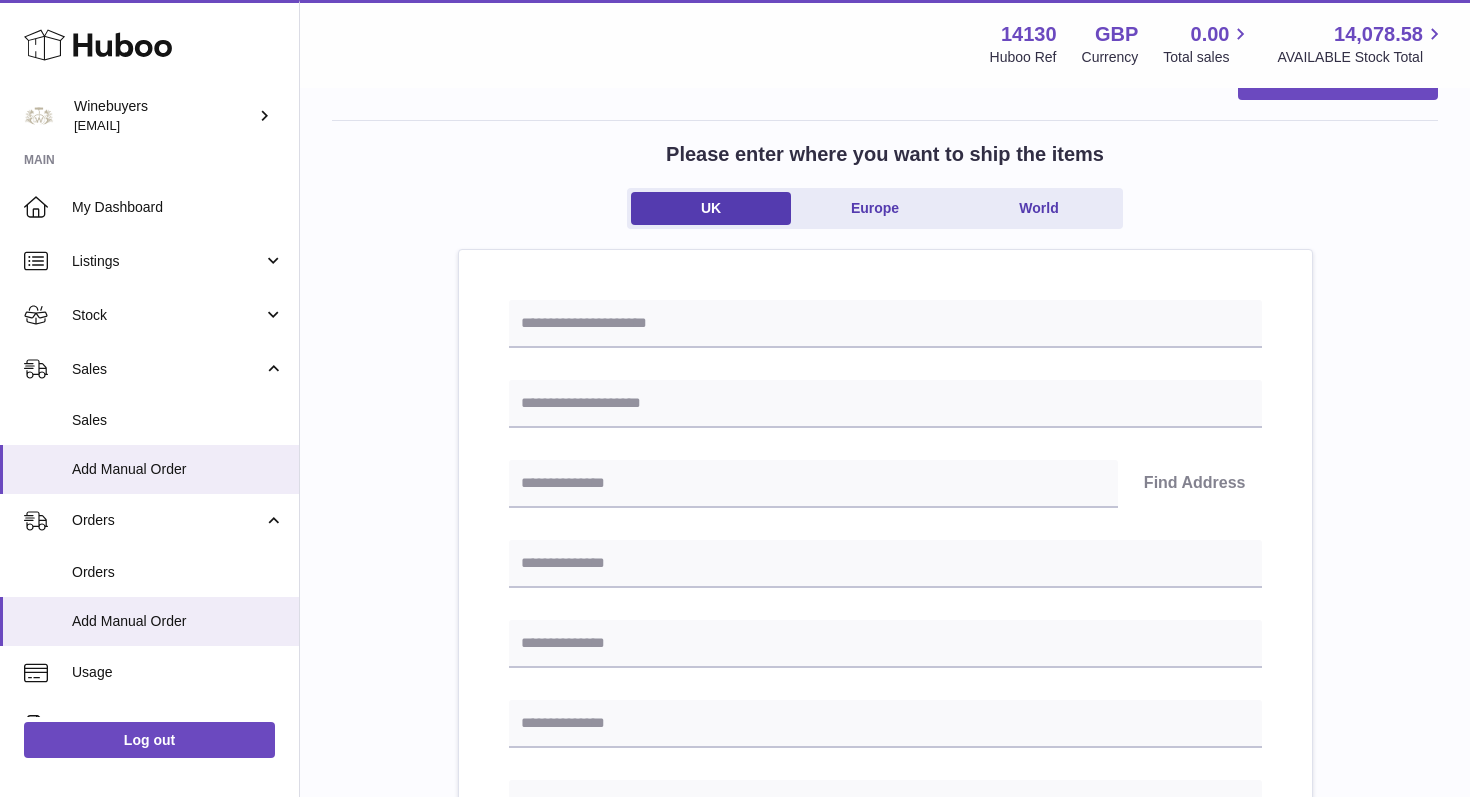 scroll, scrollTop: 72, scrollLeft: 0, axis: vertical 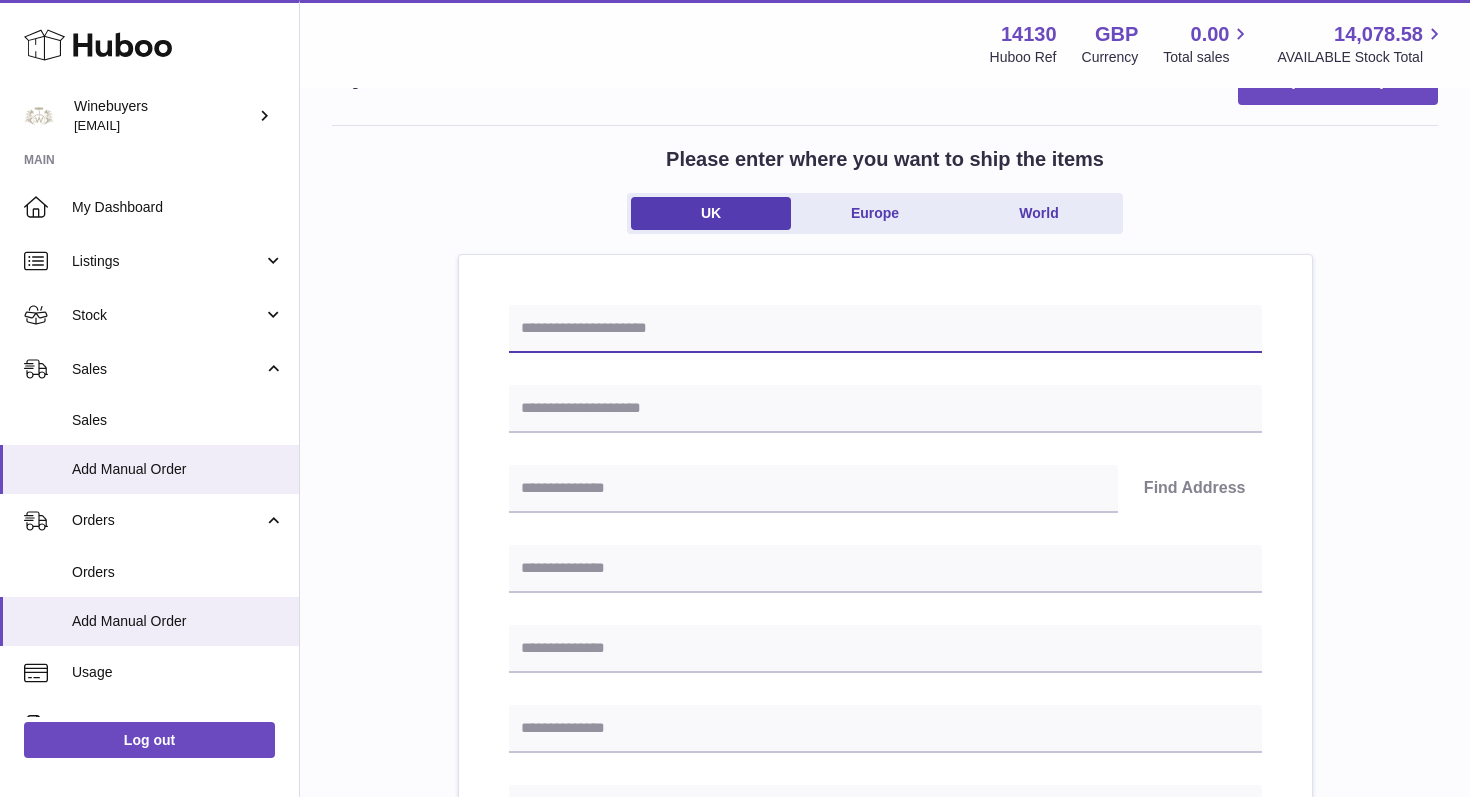 click at bounding box center [885, 329] 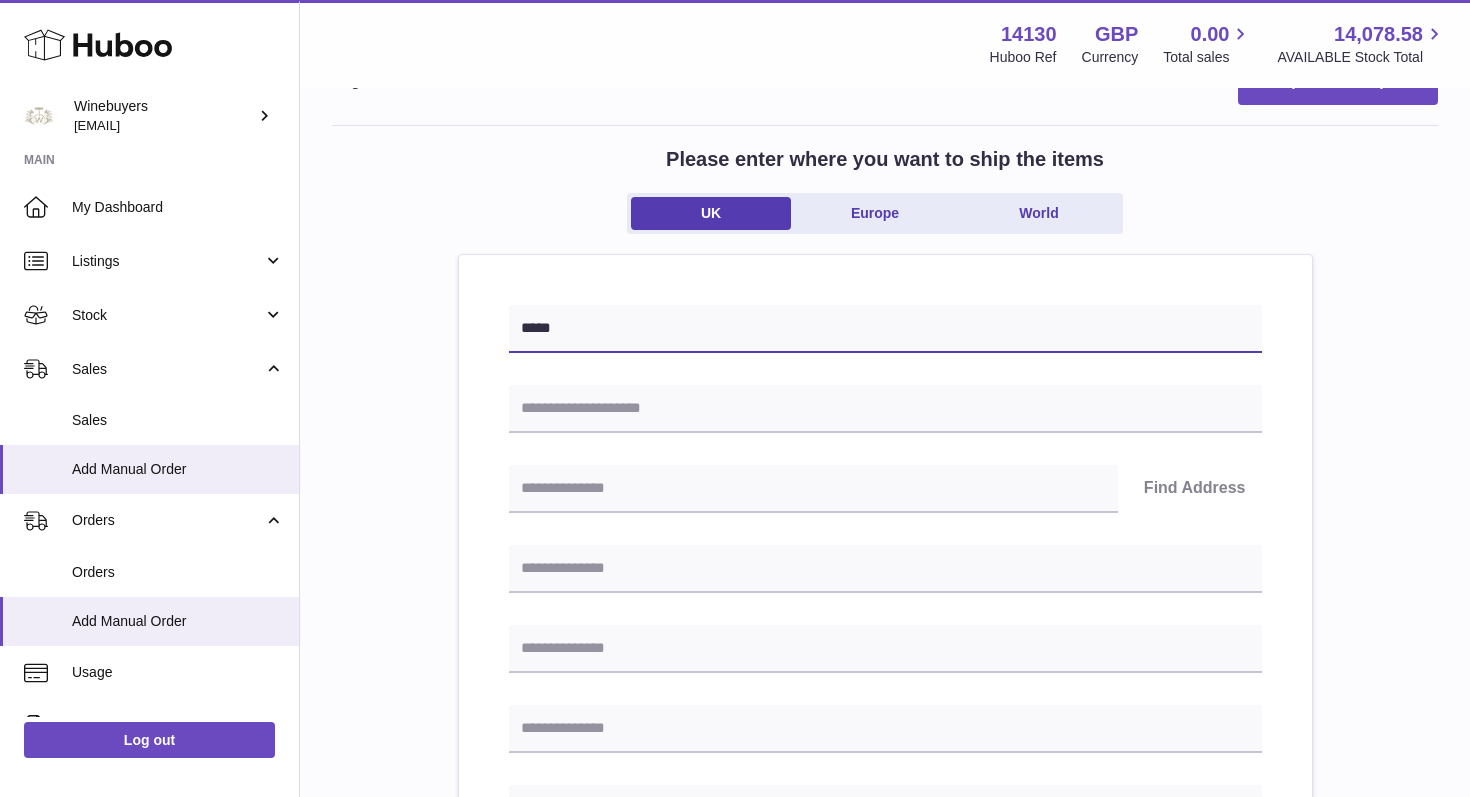 type on "*****" 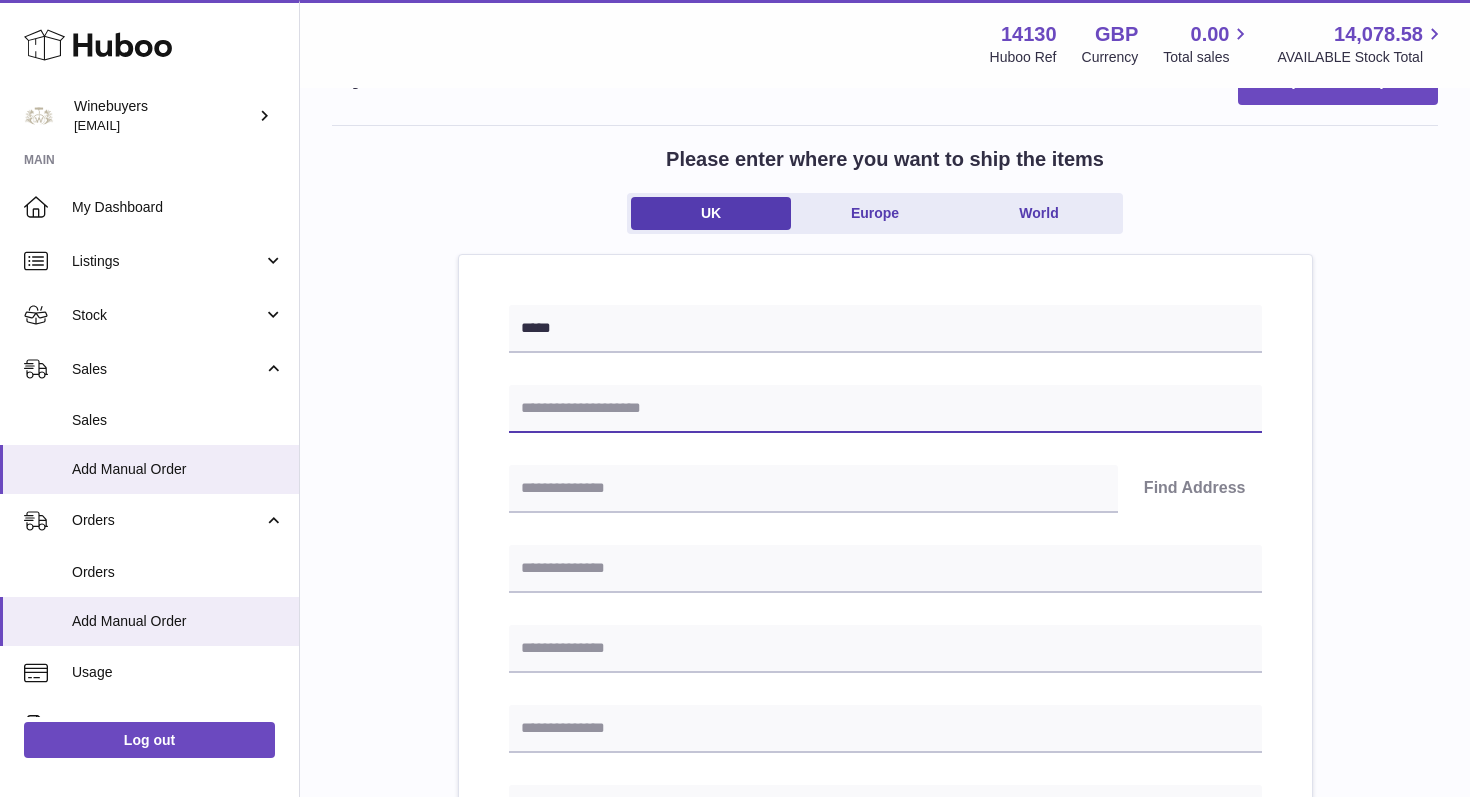click at bounding box center (885, 409) 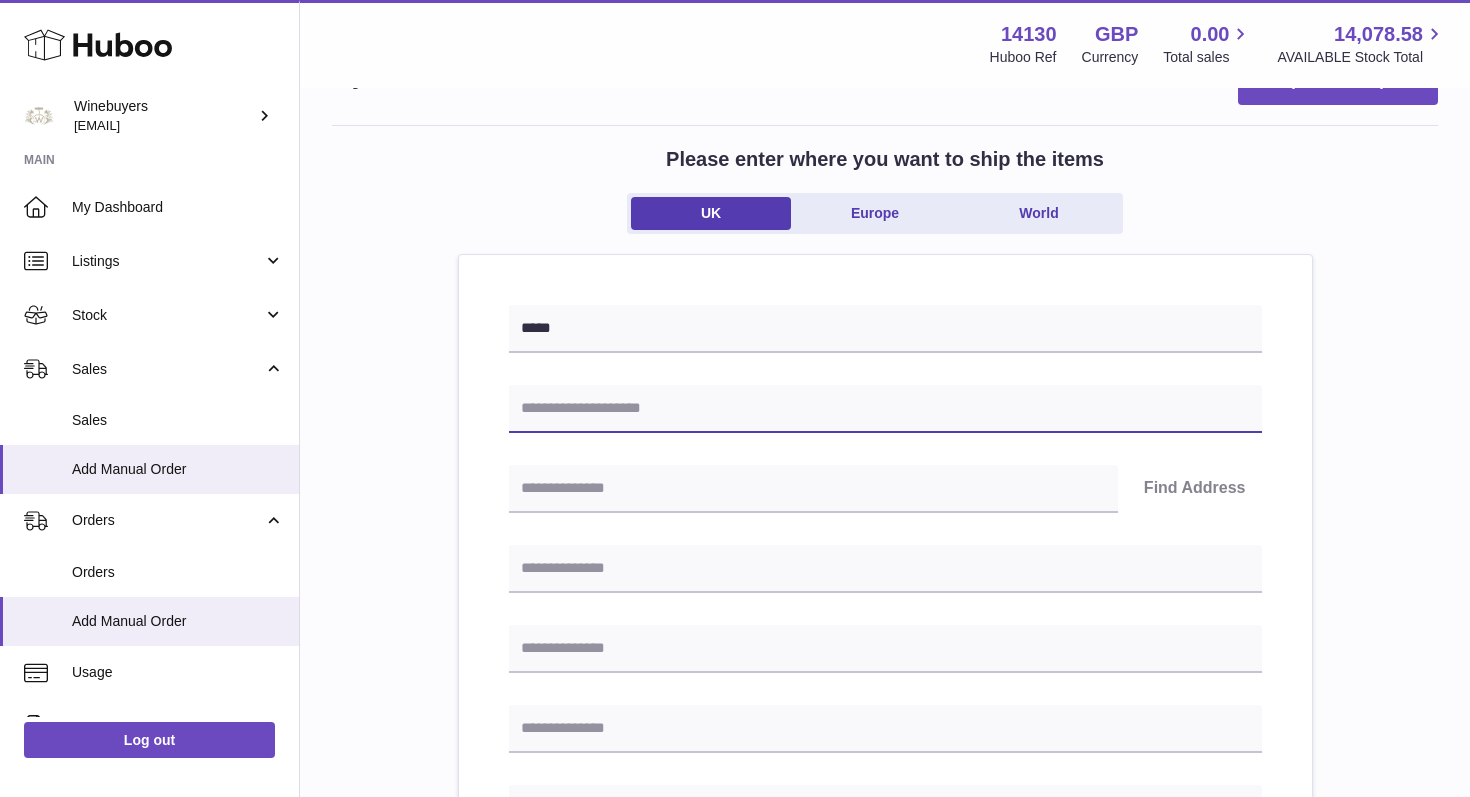 type on "**********" 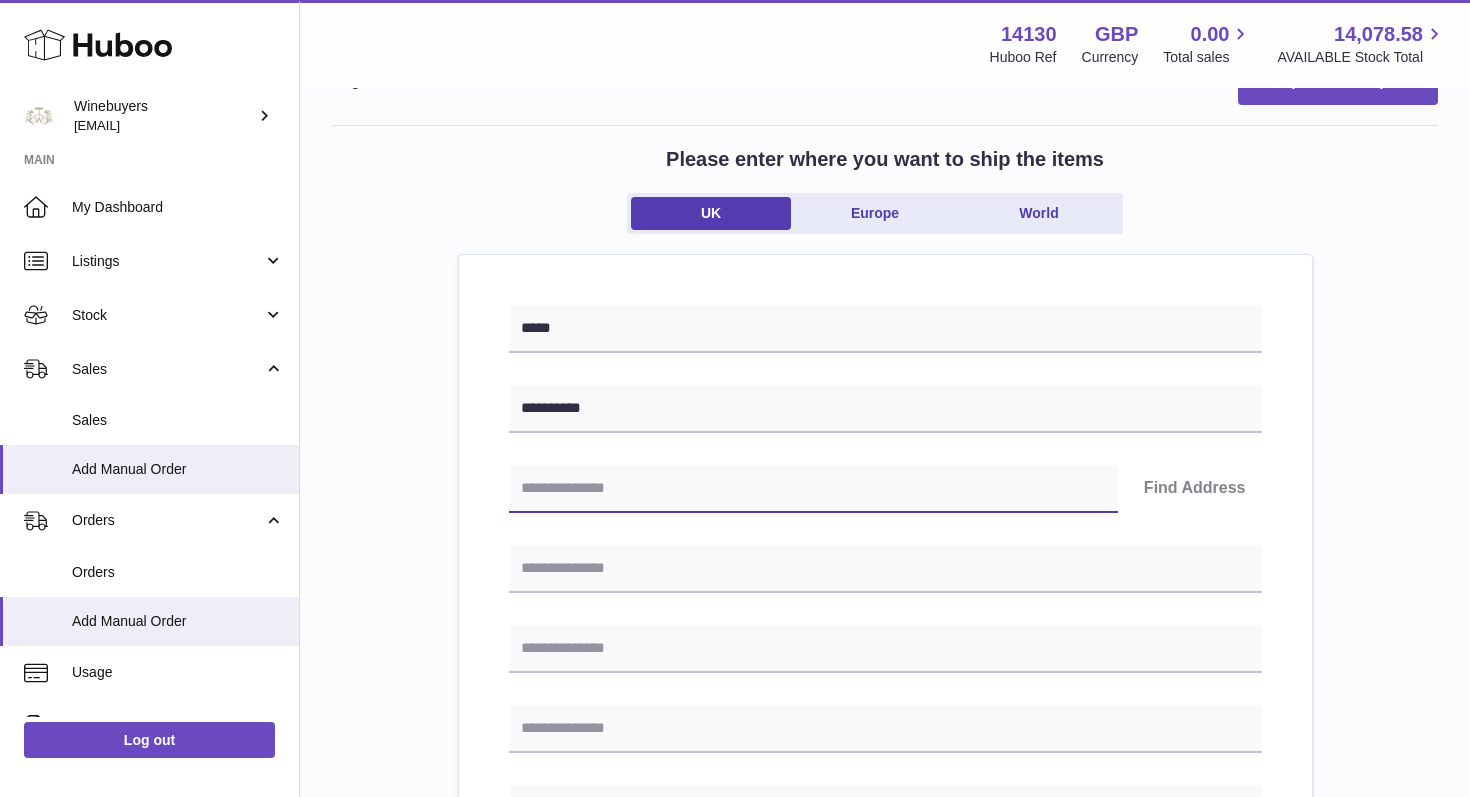click at bounding box center [813, 489] 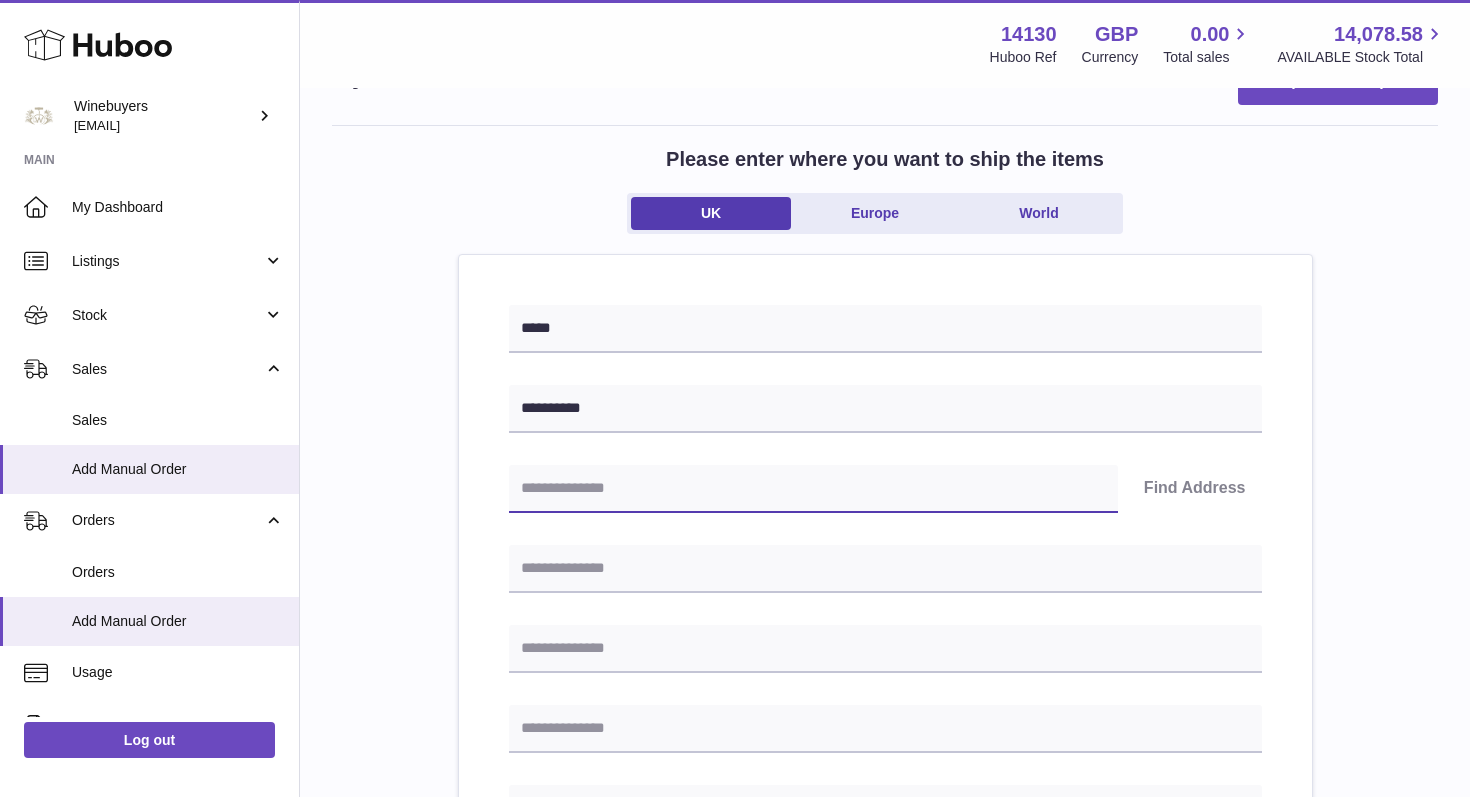 type on "********" 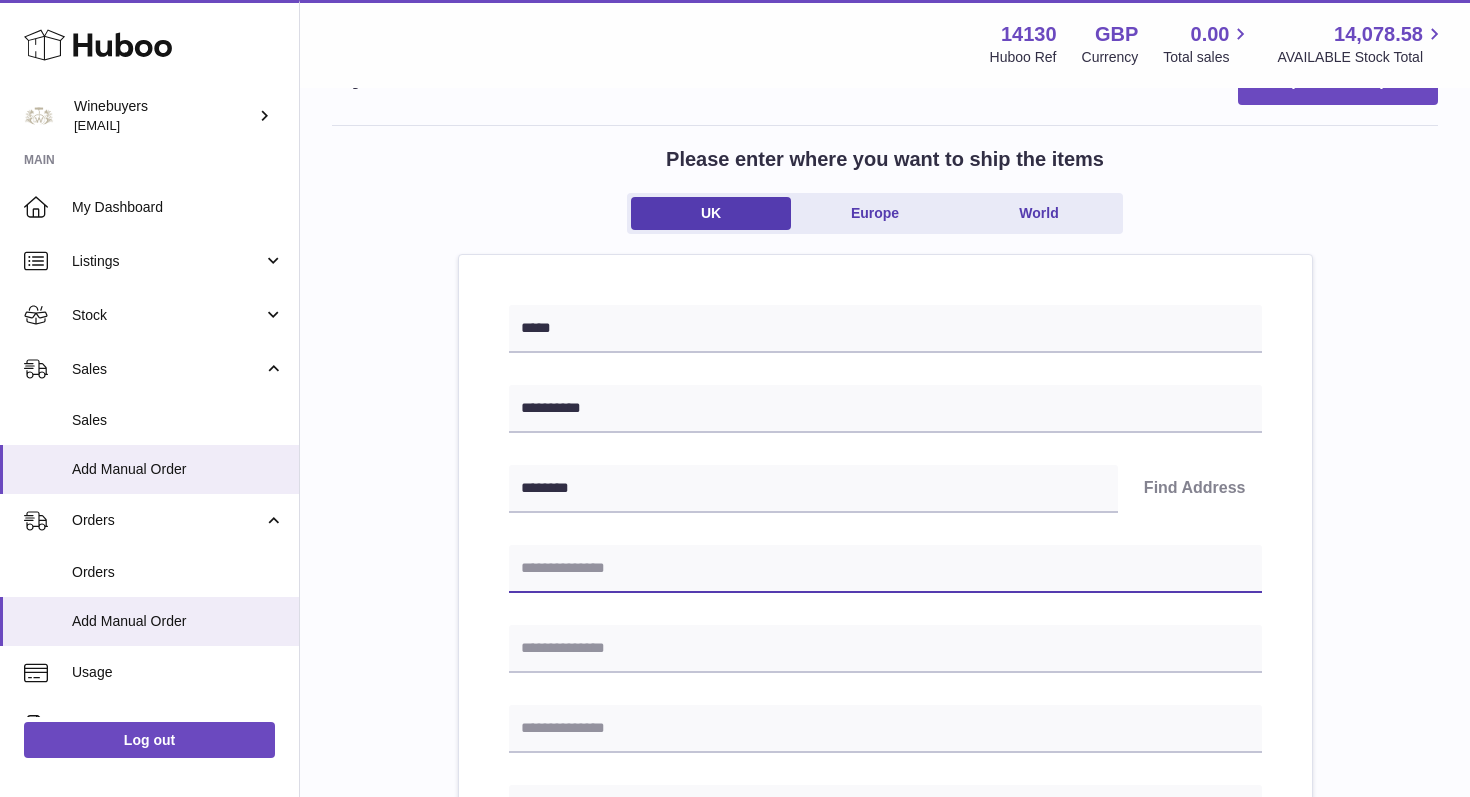 type on "**********" 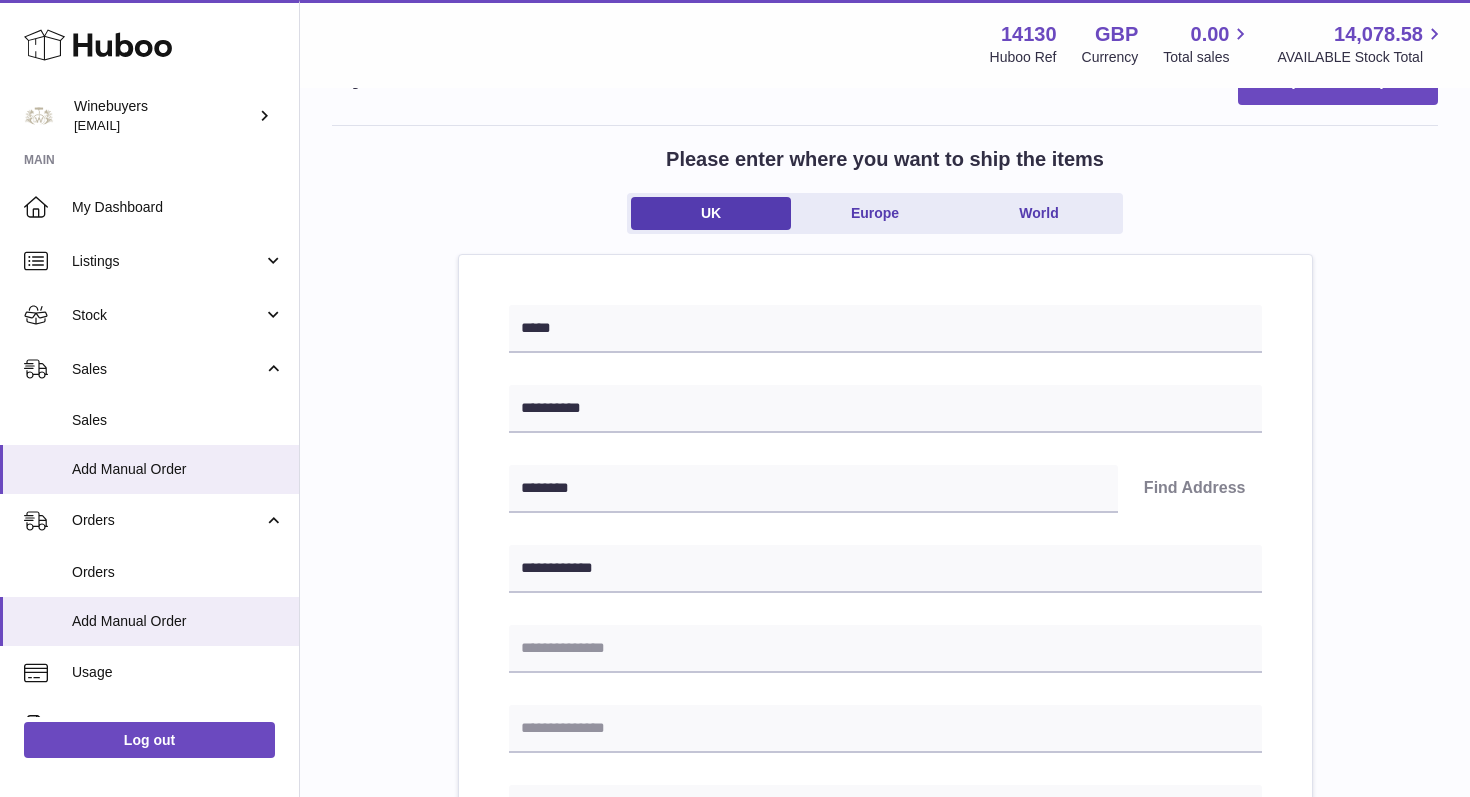 type on "******" 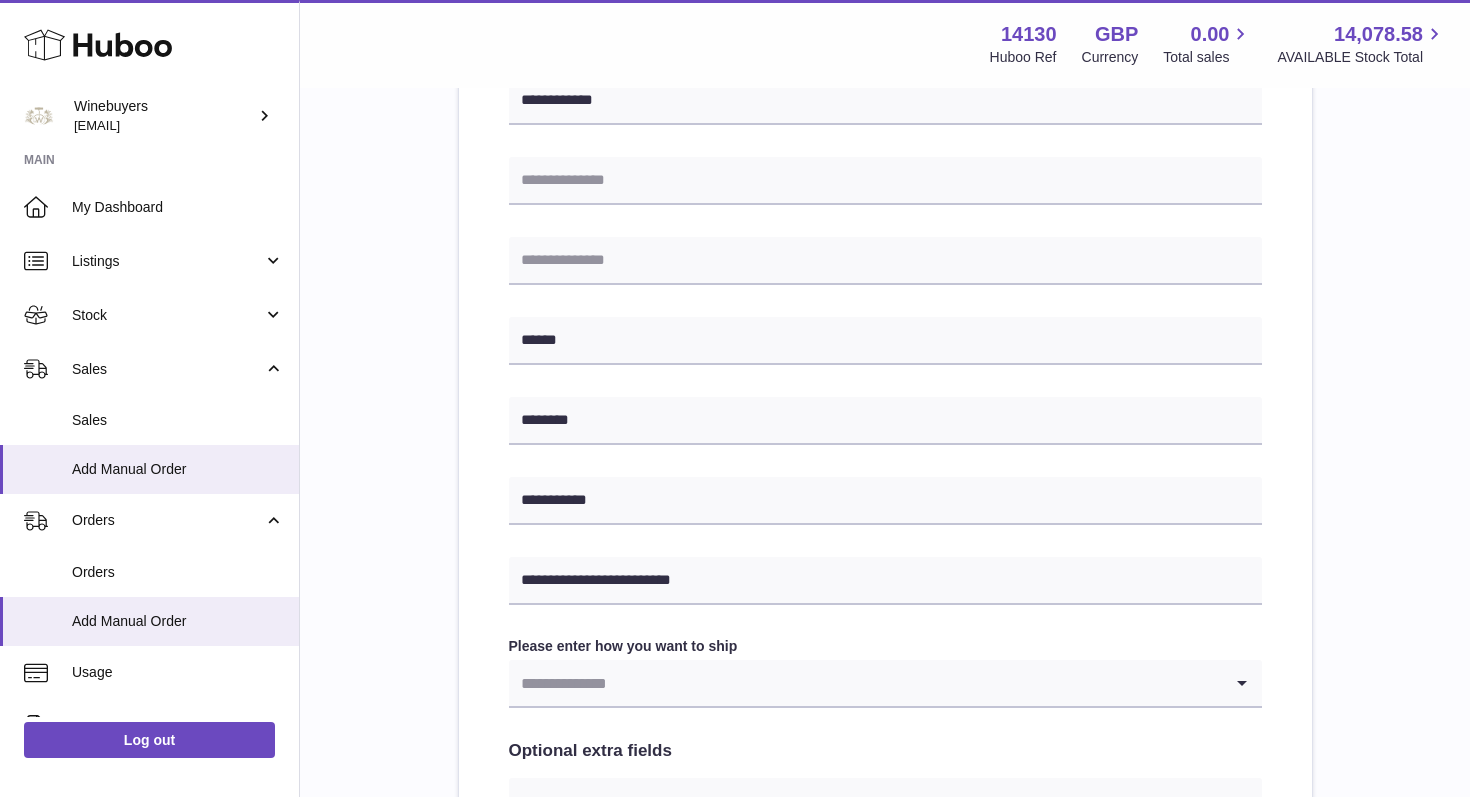 scroll, scrollTop: 547, scrollLeft: 0, axis: vertical 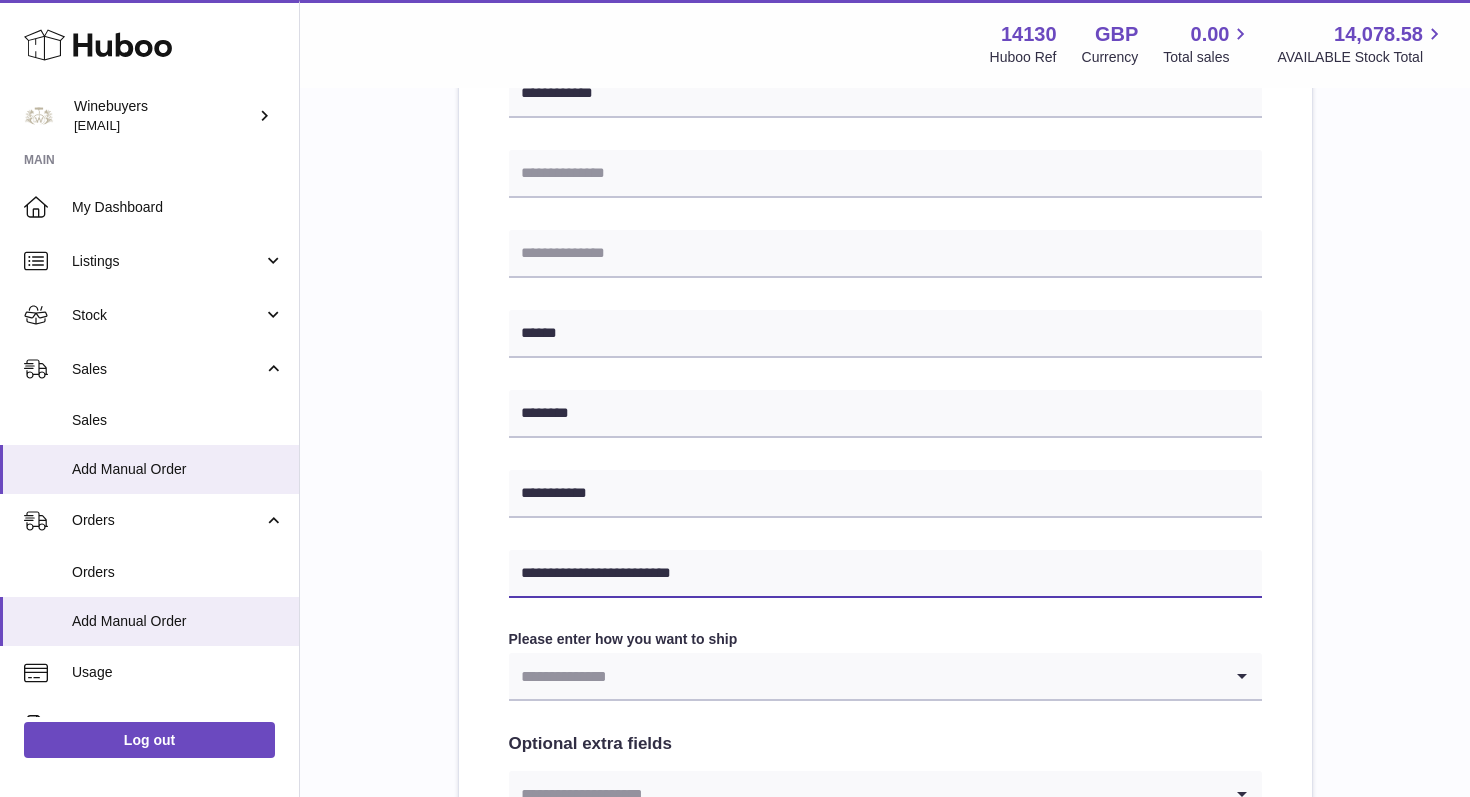 drag, startPoint x: 713, startPoint y: 582, endPoint x: 477, endPoint y: 566, distance: 236.54175 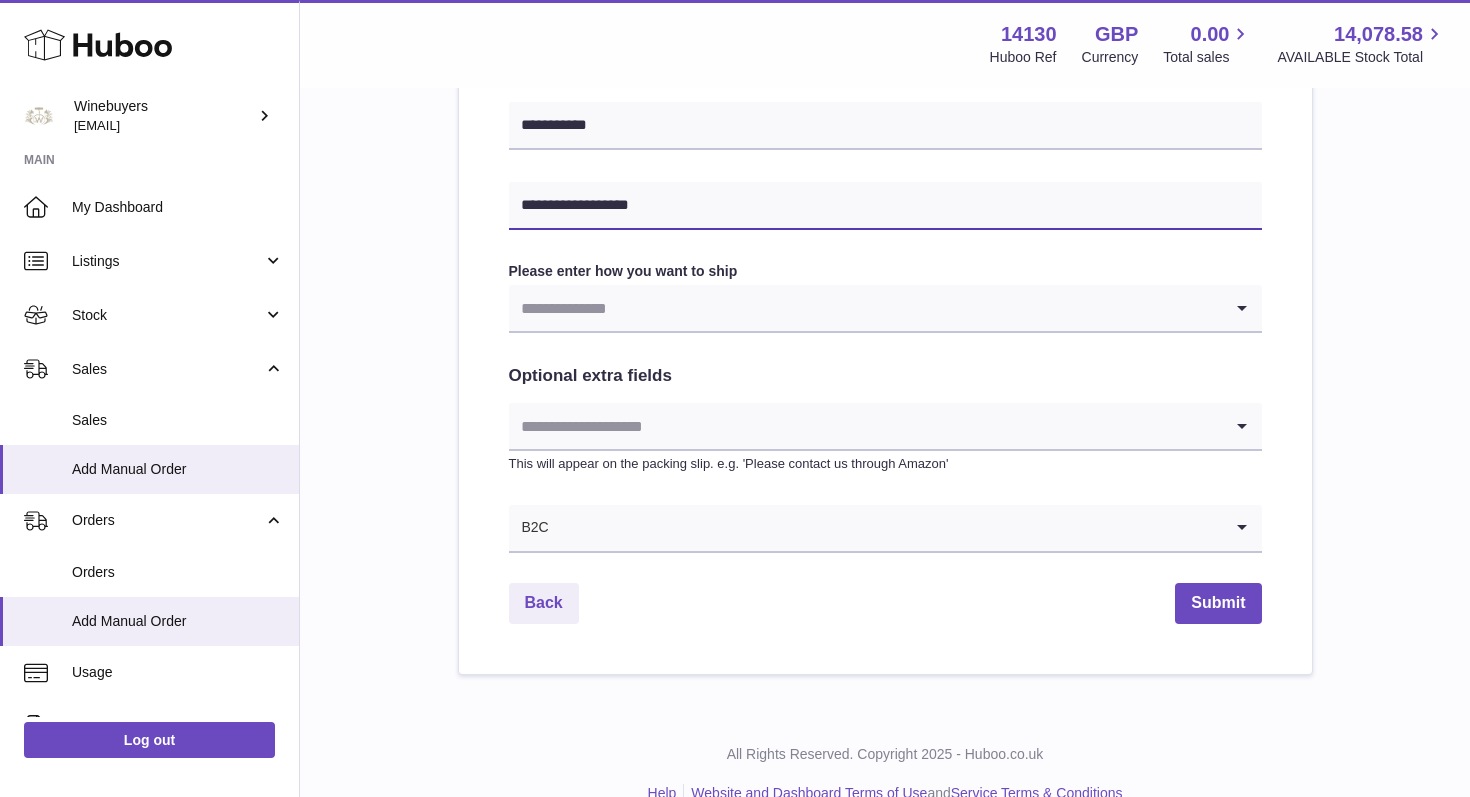 scroll, scrollTop: 932, scrollLeft: 0, axis: vertical 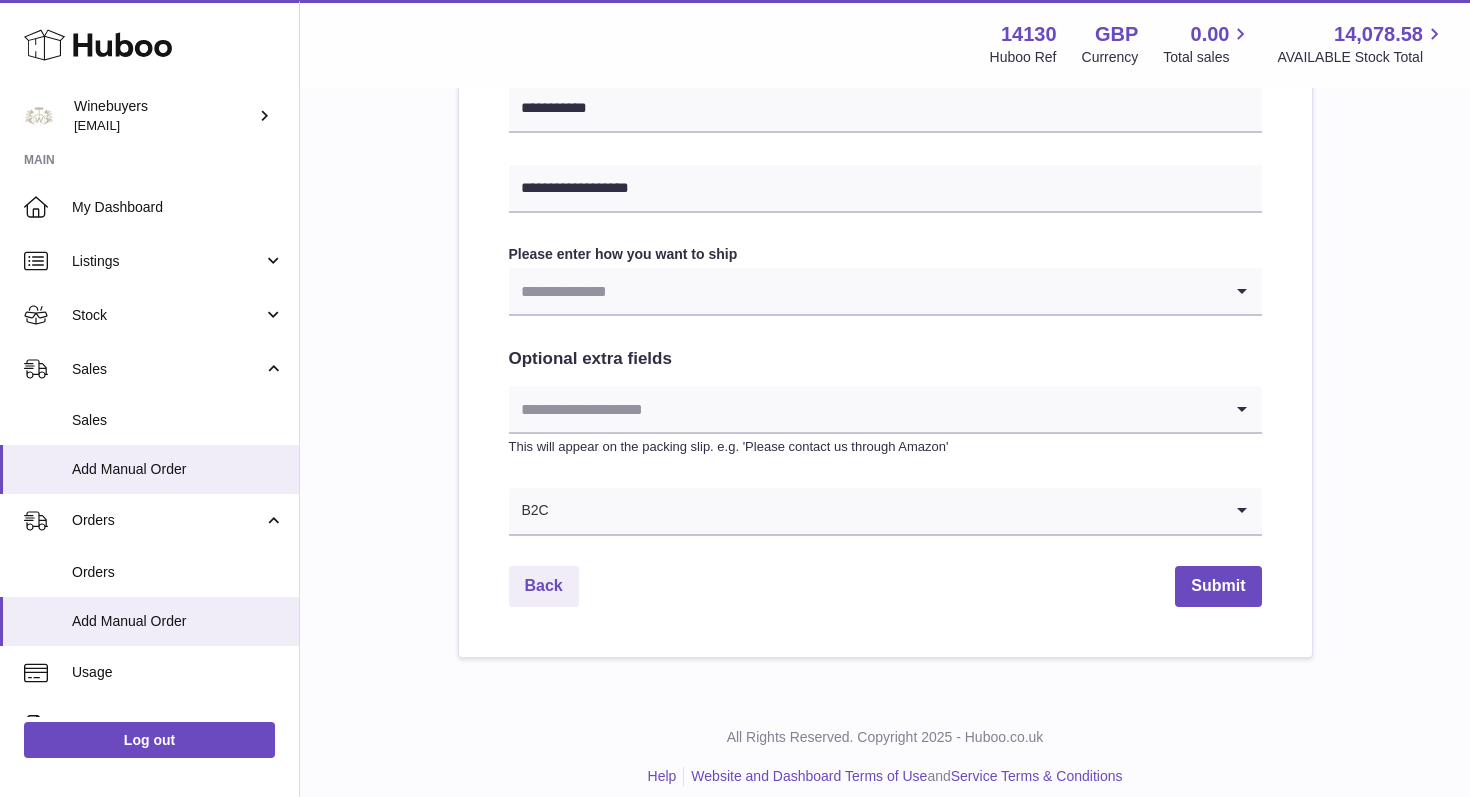 click 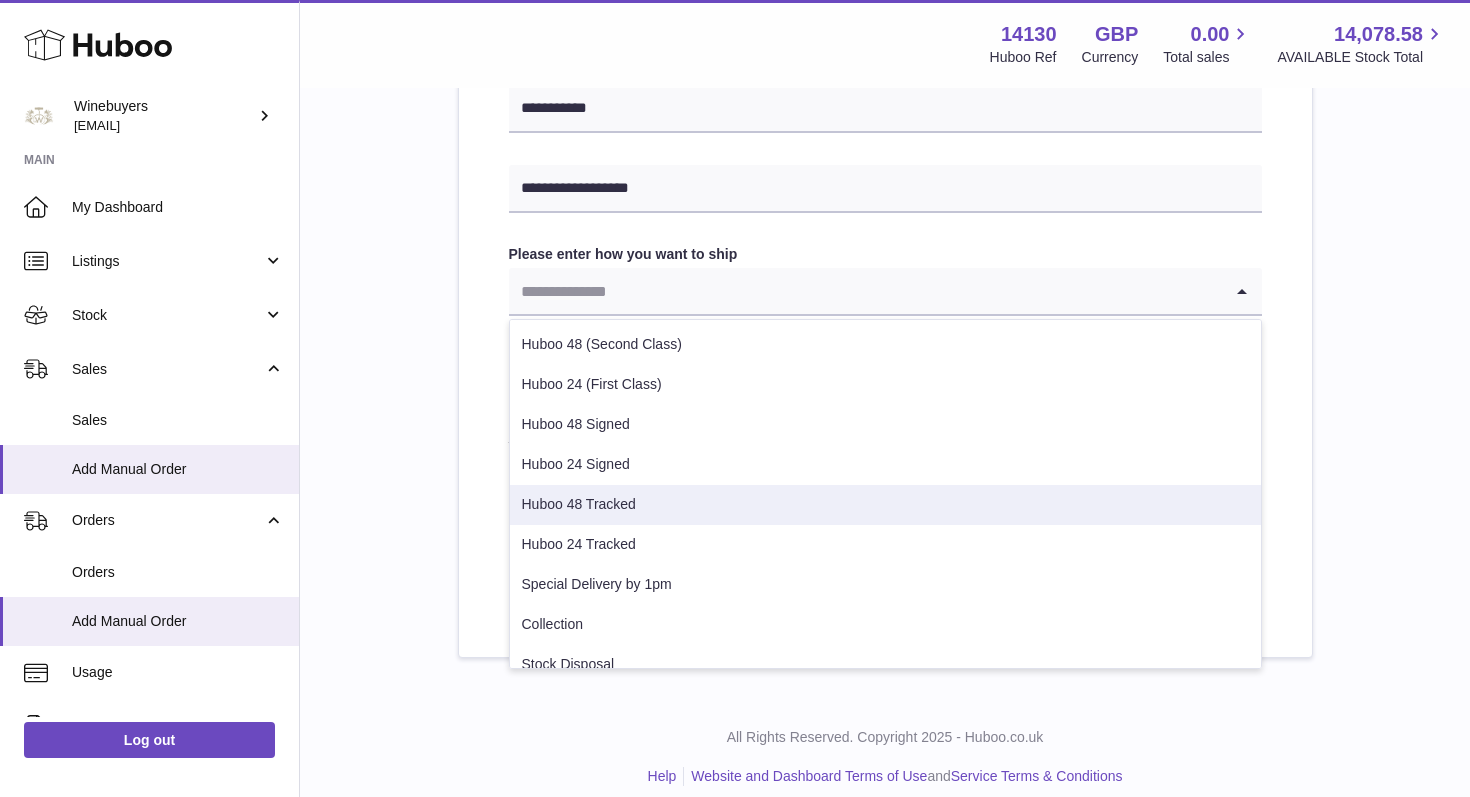 scroll, scrollTop: 142, scrollLeft: 0, axis: vertical 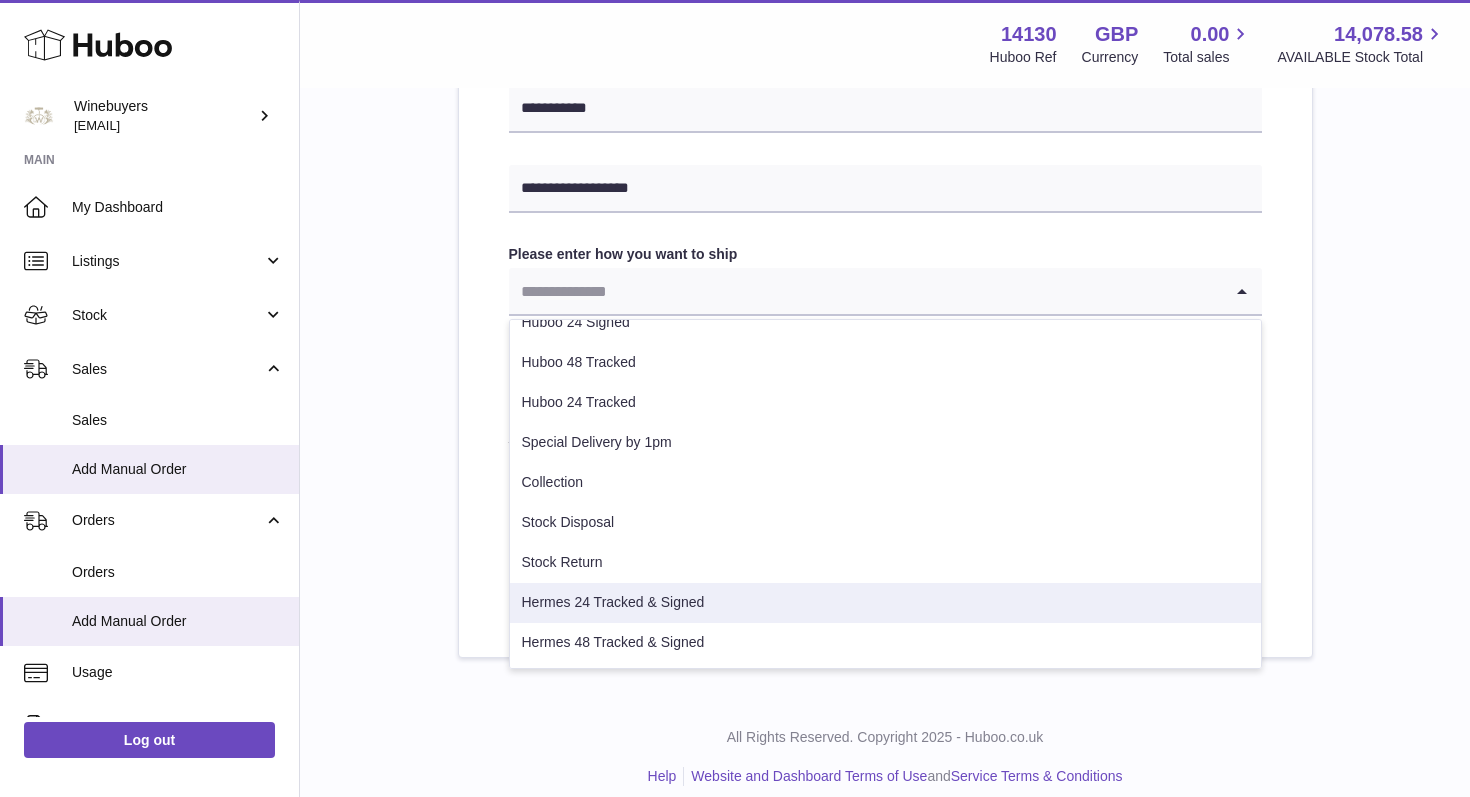 click on "Hermes 24 Tracked & Signed" at bounding box center [885, 603] 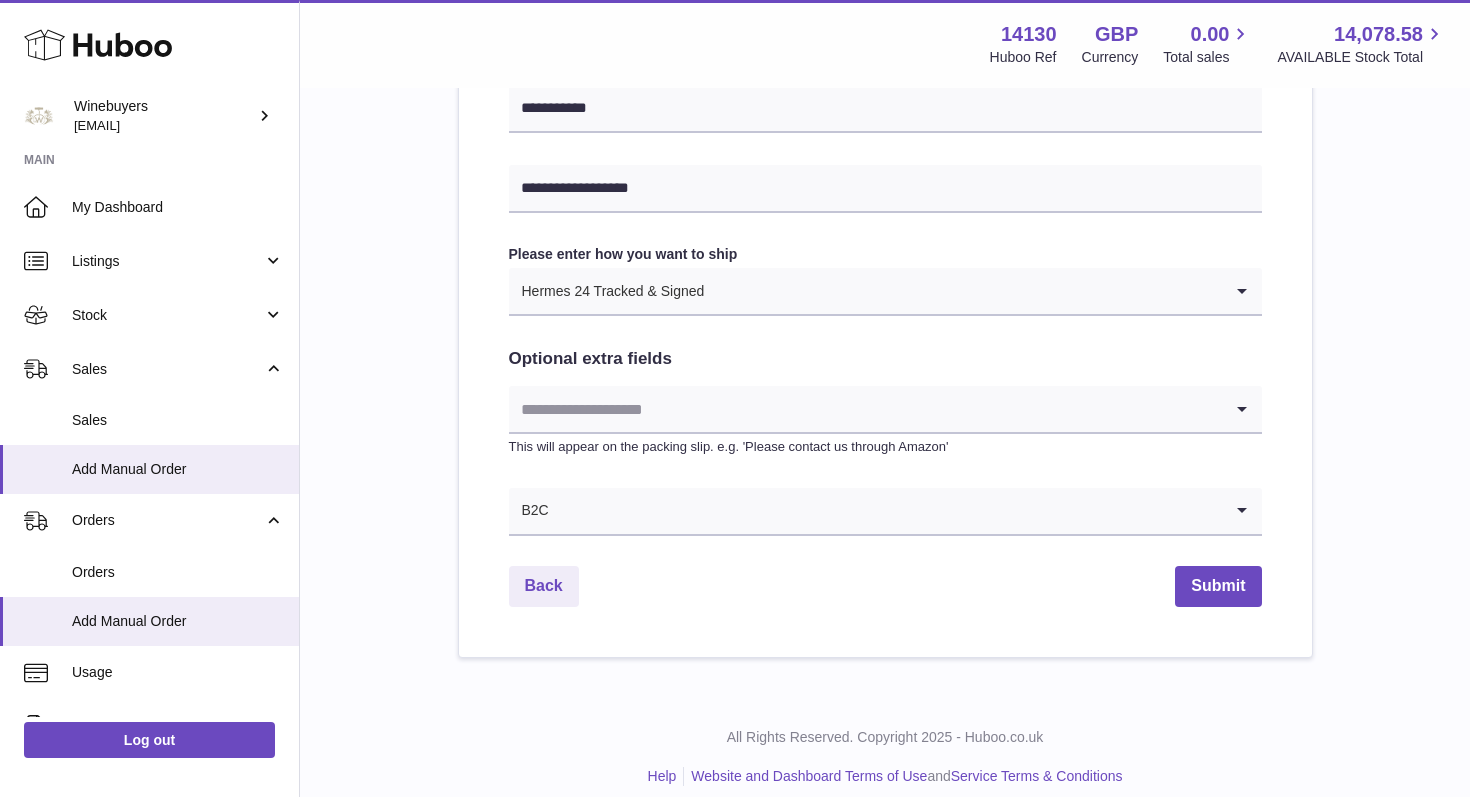 click 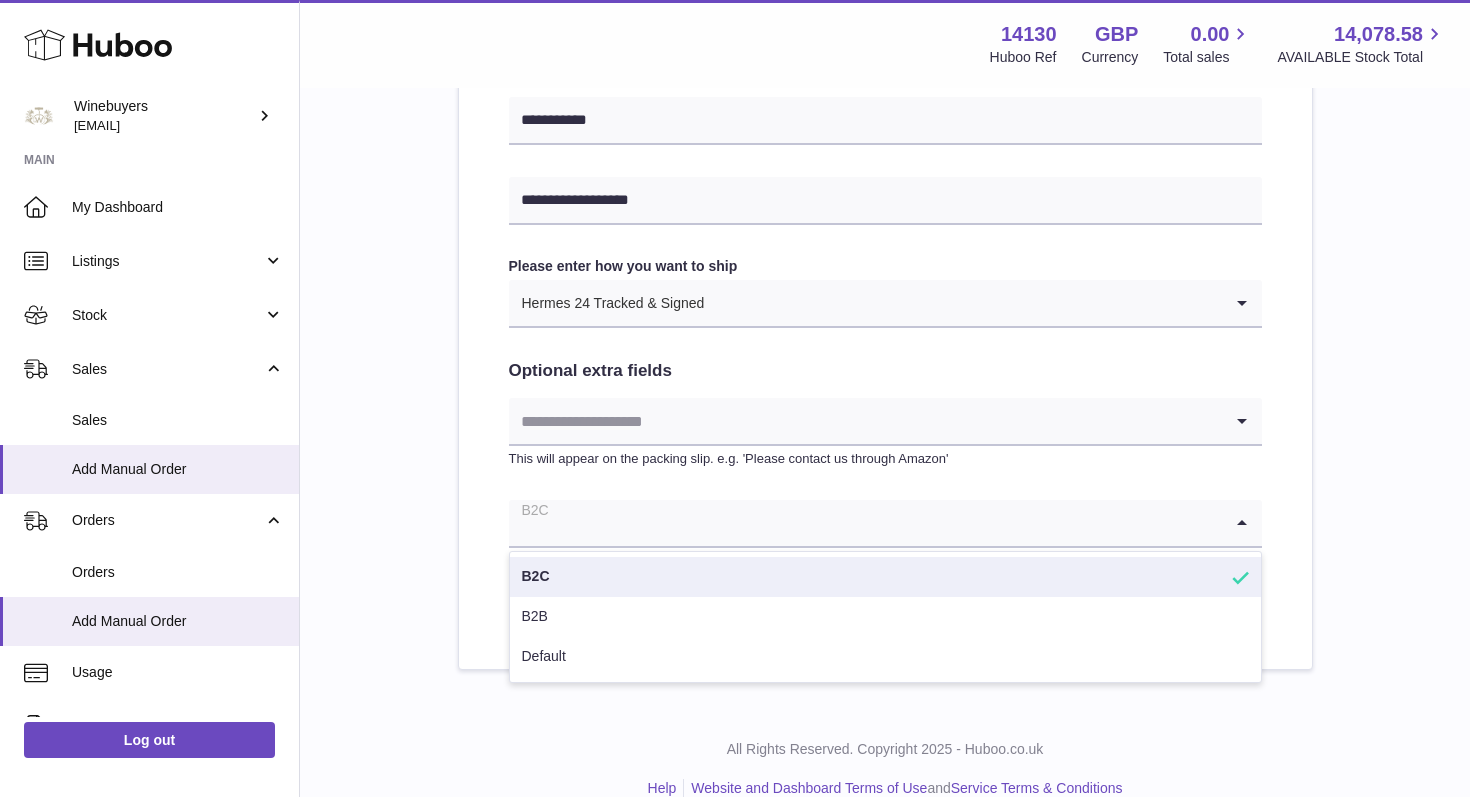 scroll, scrollTop: 922, scrollLeft: 0, axis: vertical 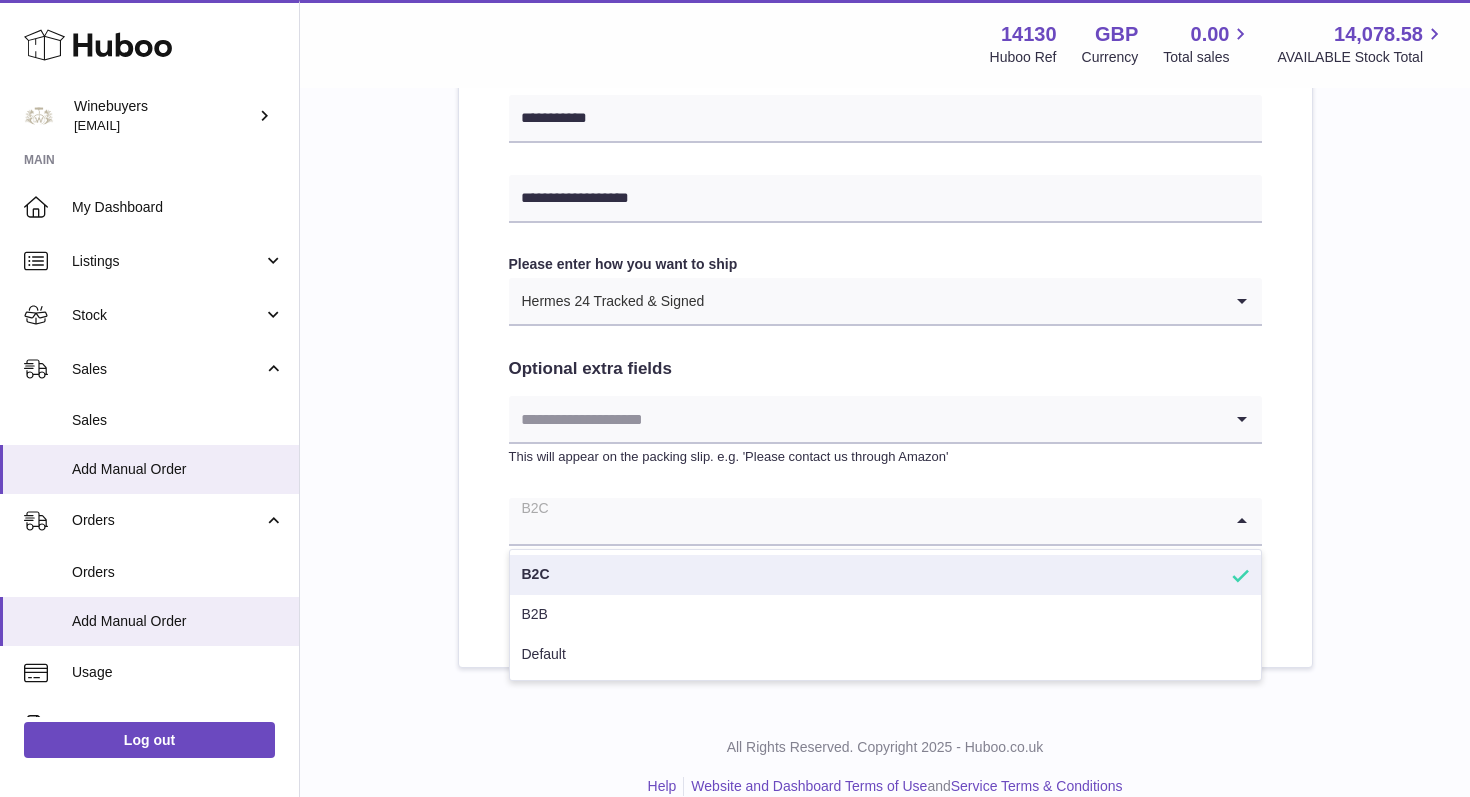 click on "**********" at bounding box center [885, 36] 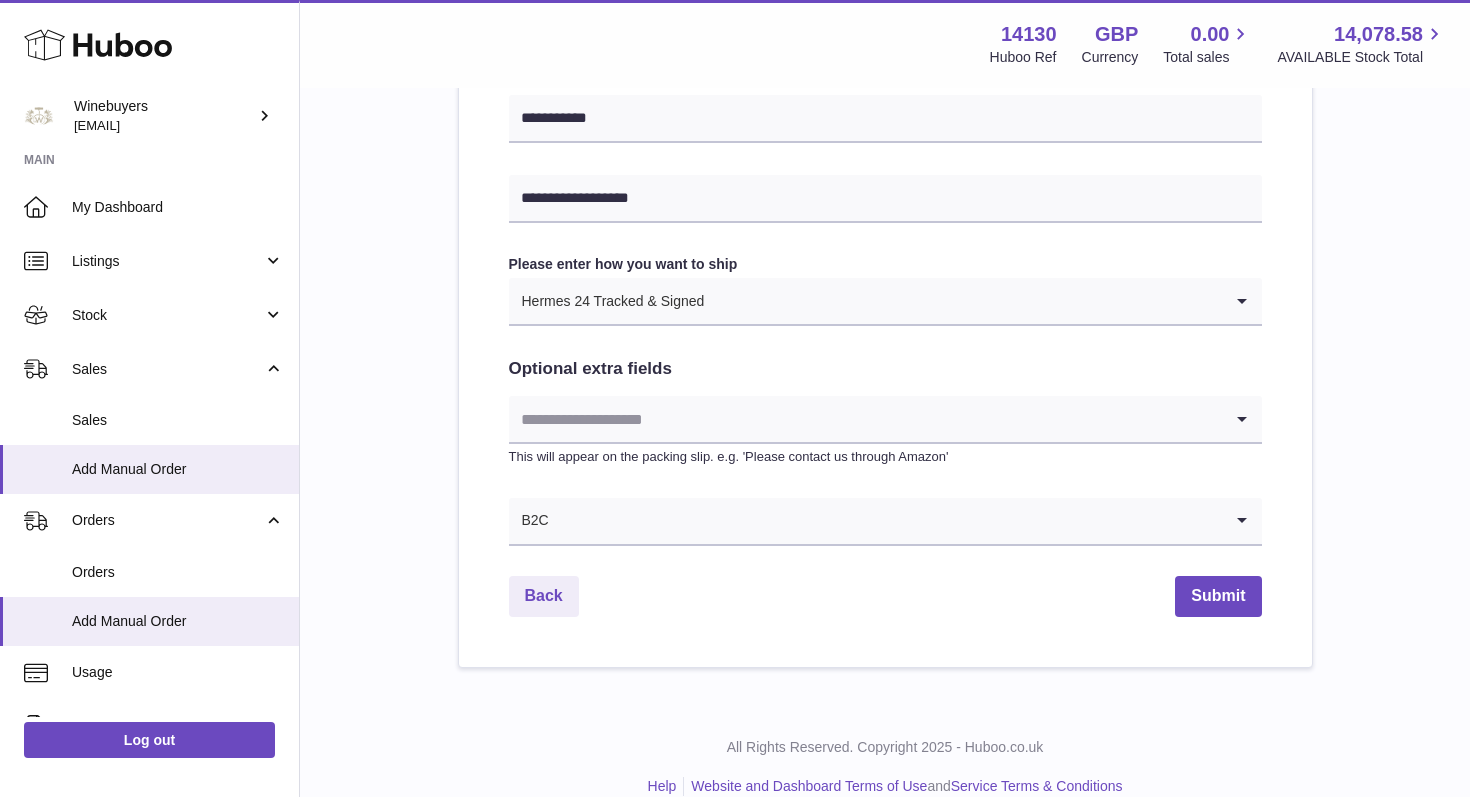 click 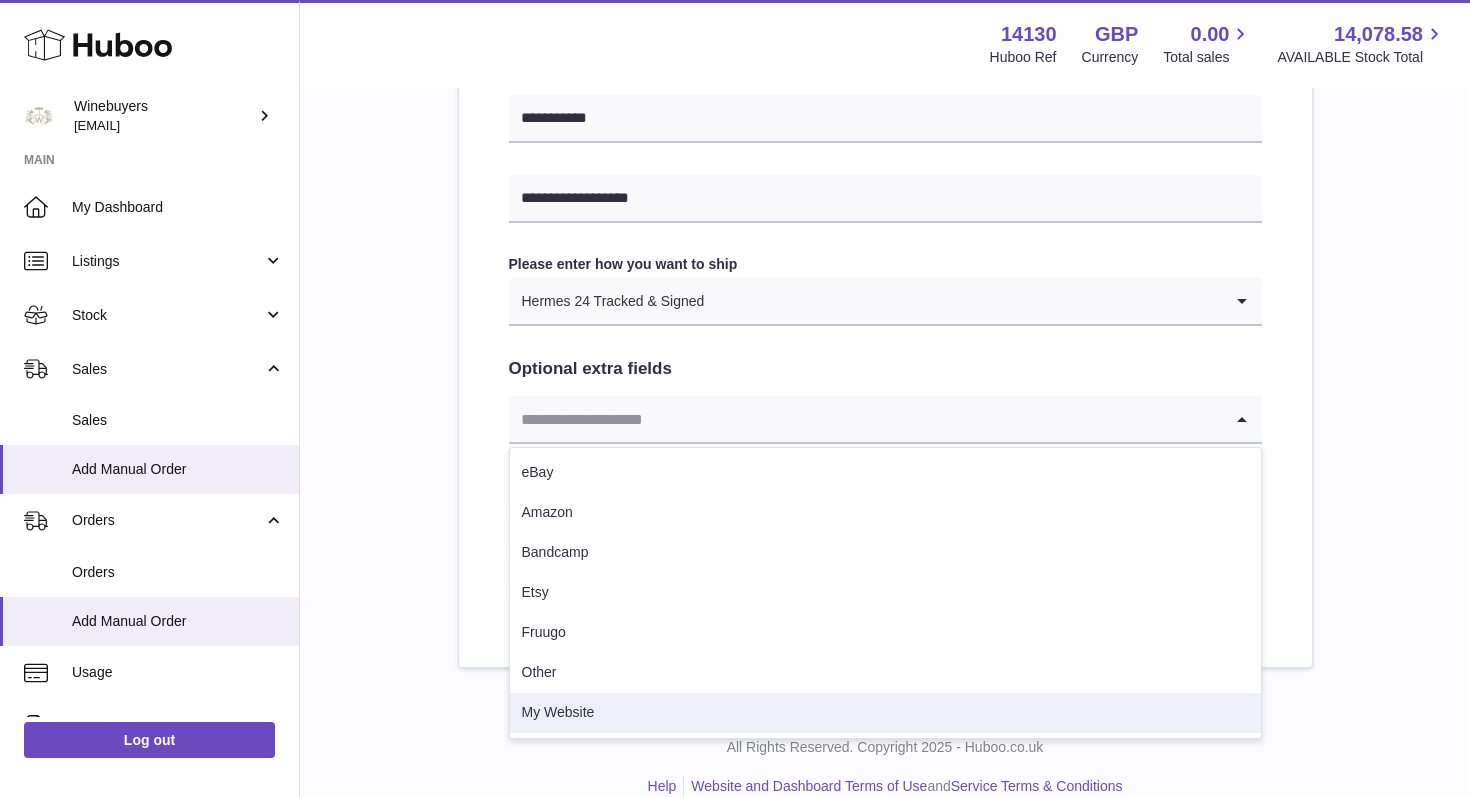 click on "My Website" at bounding box center (885, 713) 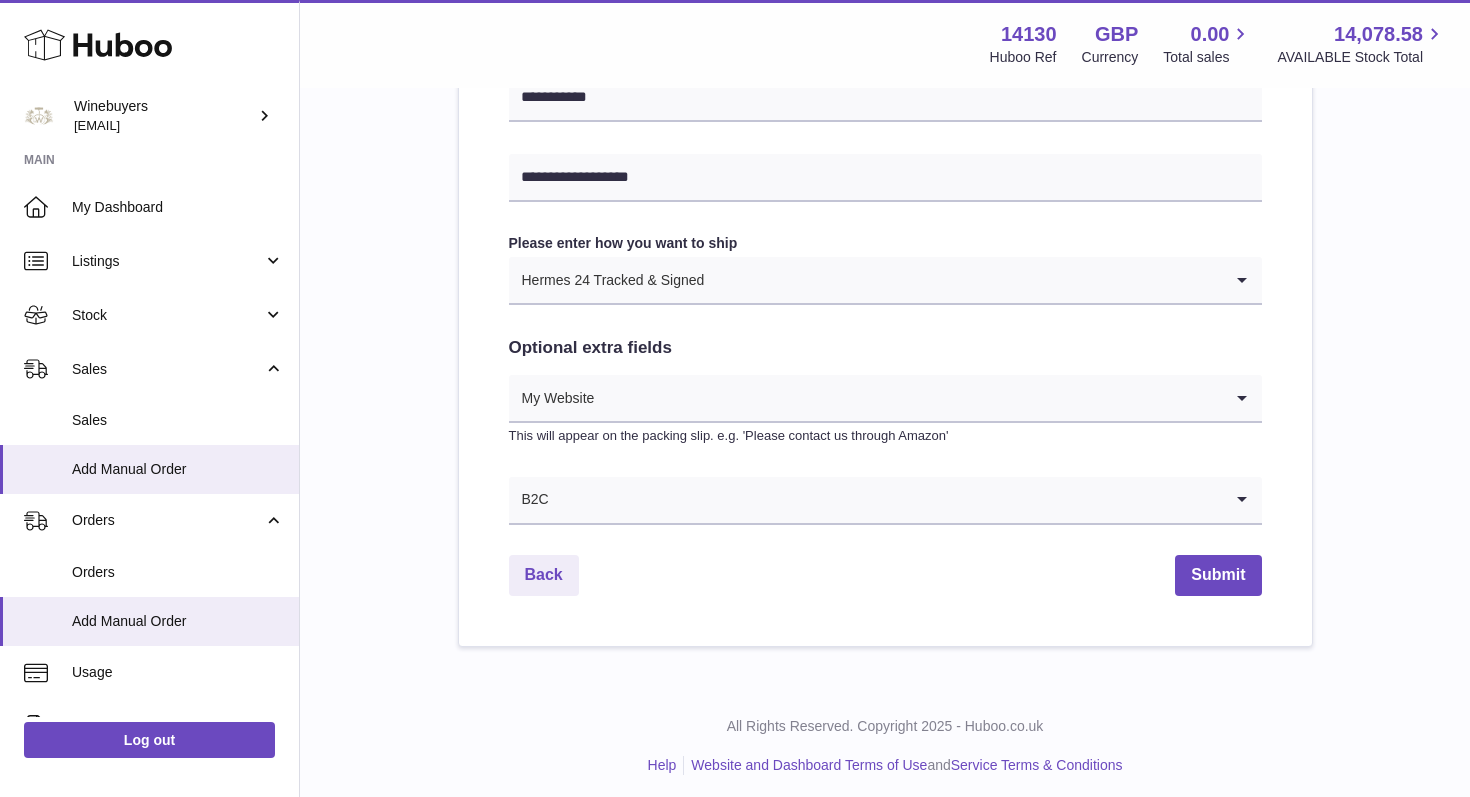 scroll, scrollTop: 950, scrollLeft: 0, axis: vertical 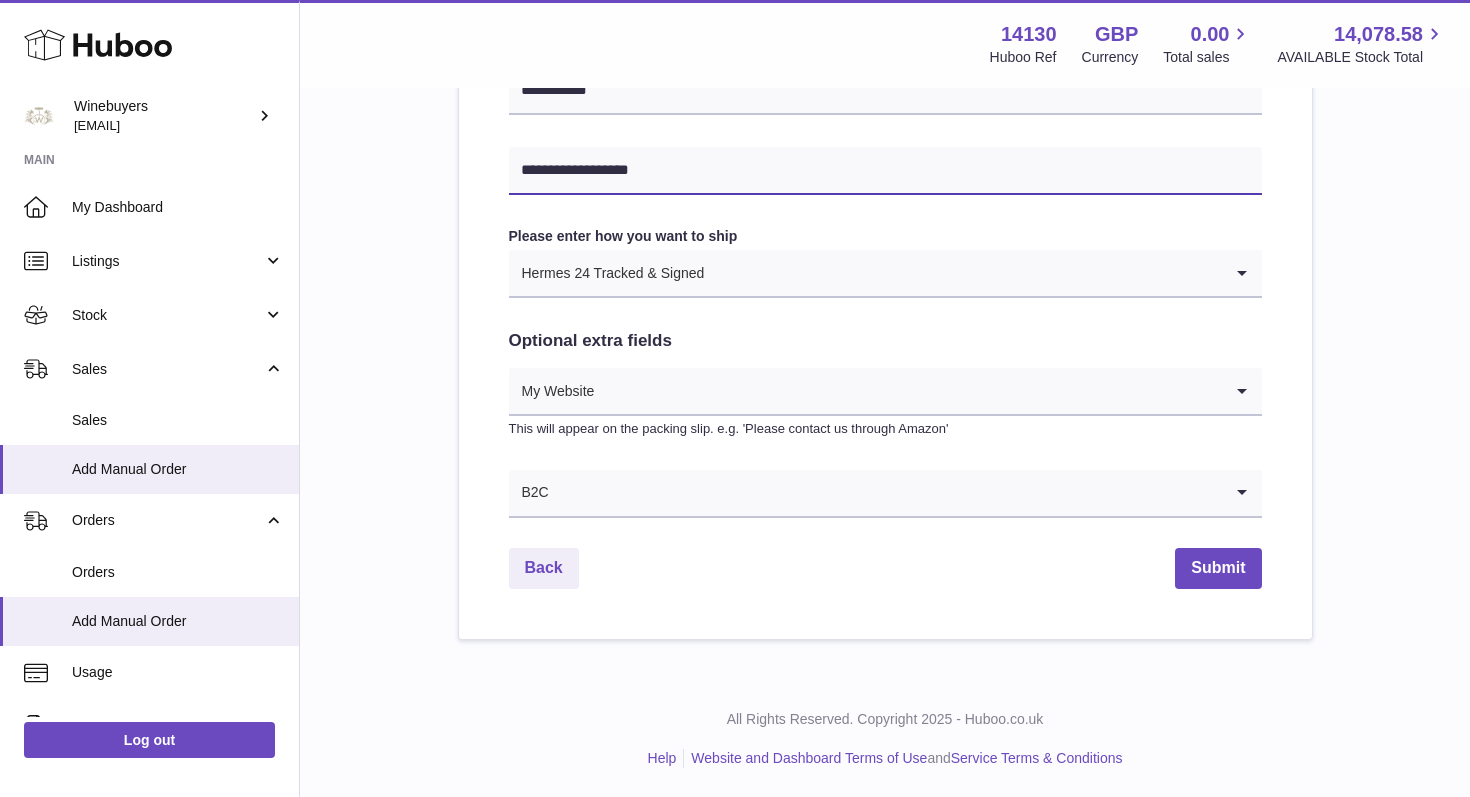drag, startPoint x: 547, startPoint y: 173, endPoint x: 492, endPoint y: 165, distance: 55.578773 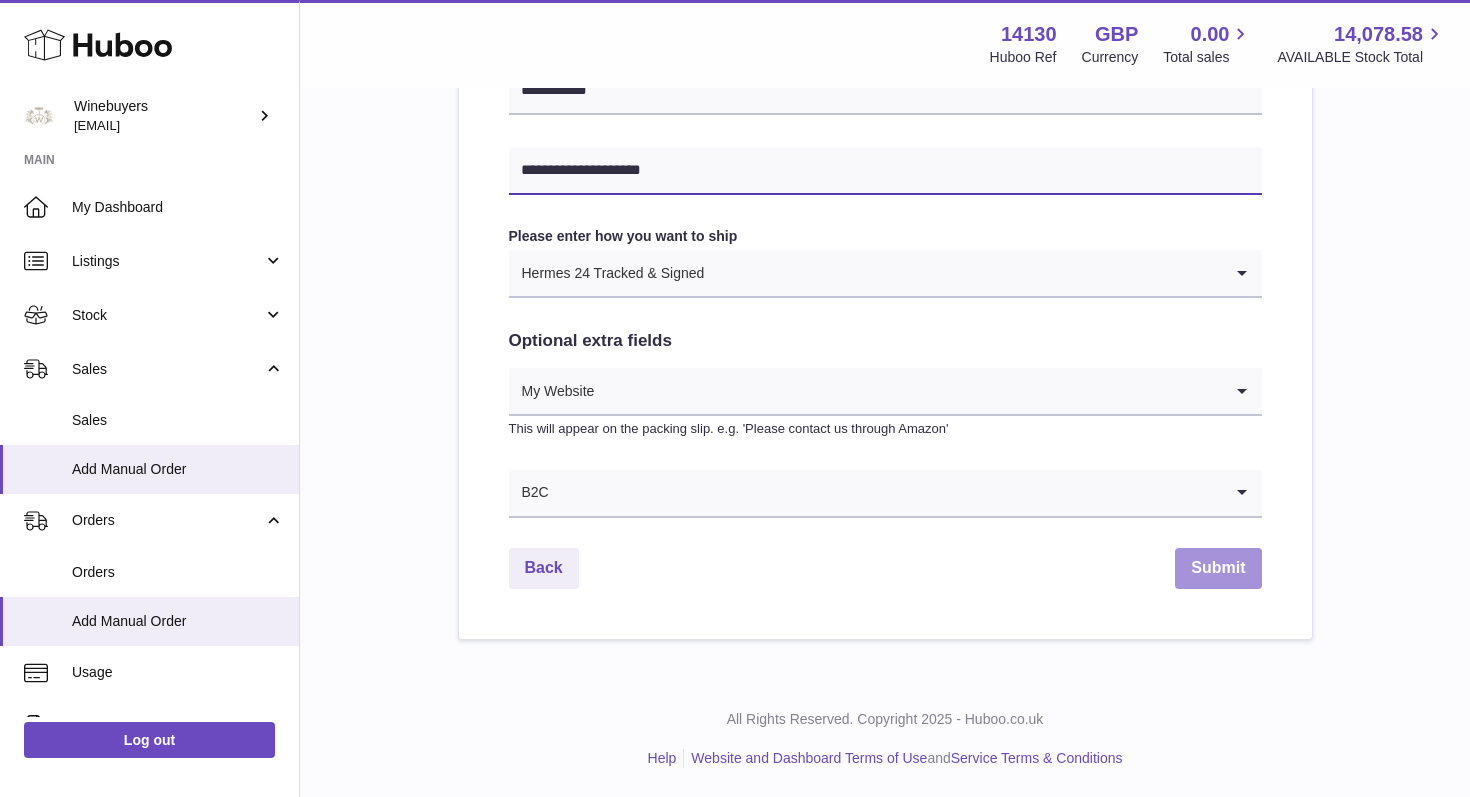 type on "**********" 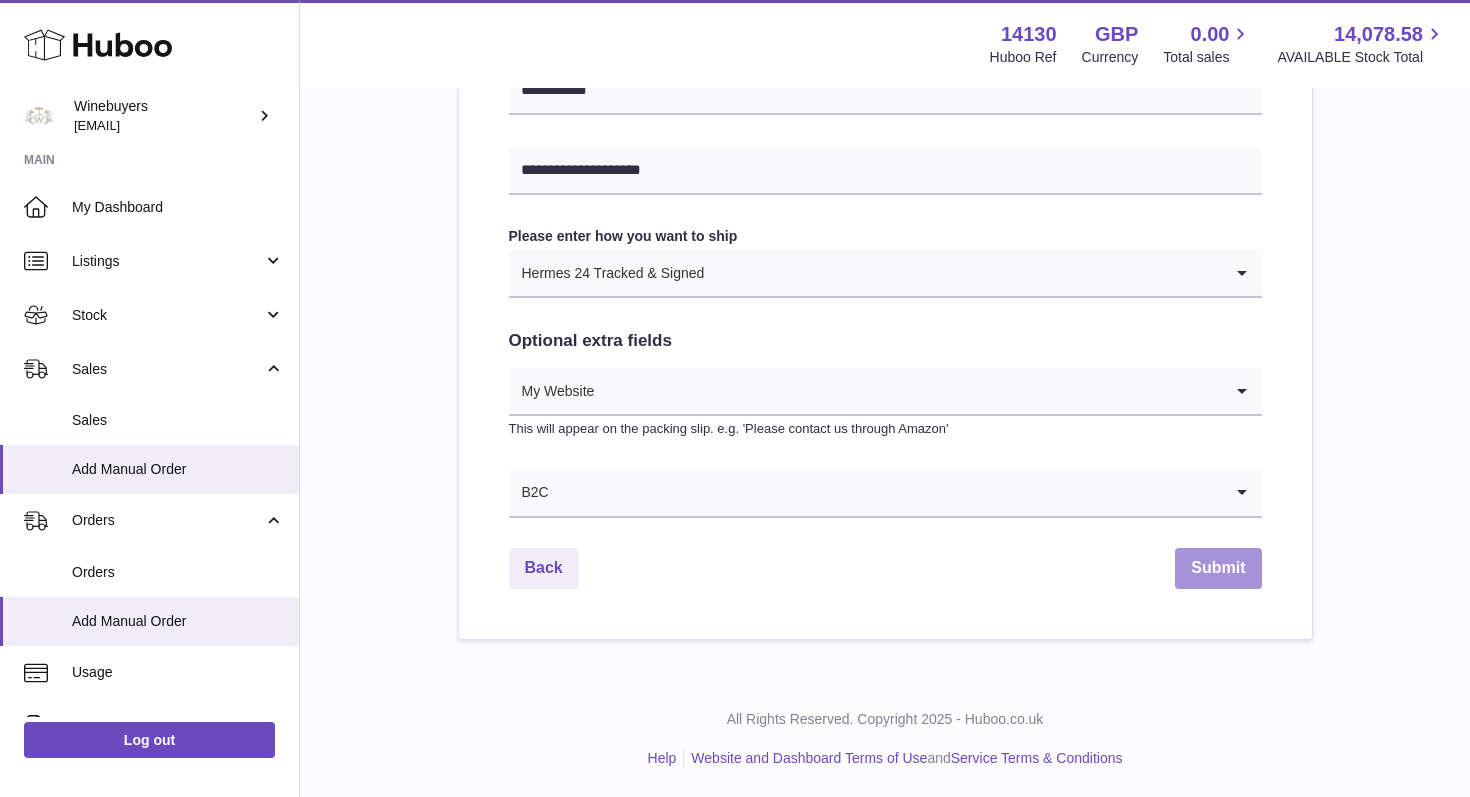 click on "Submit" at bounding box center (1218, 568) 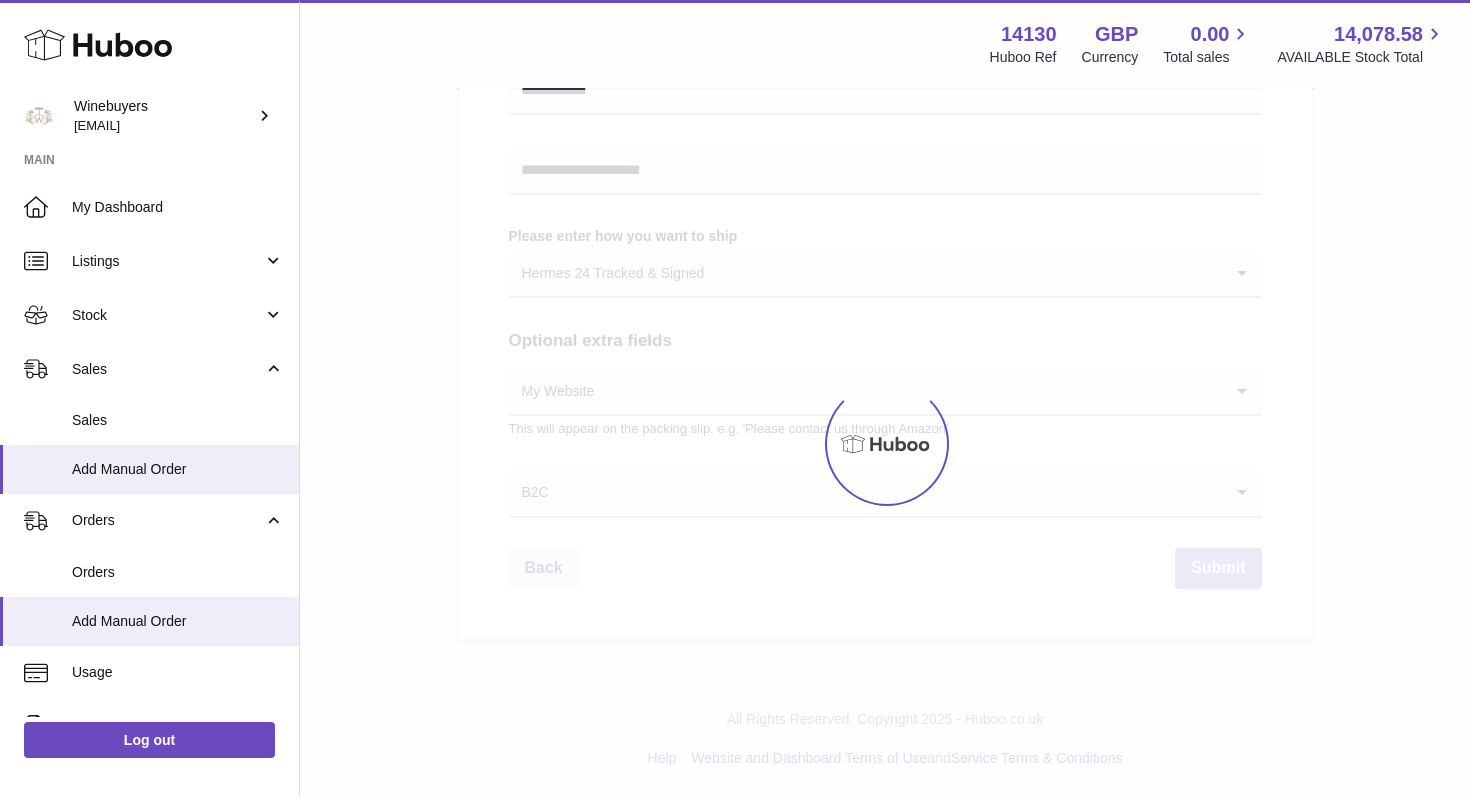 scroll, scrollTop: 0, scrollLeft: 0, axis: both 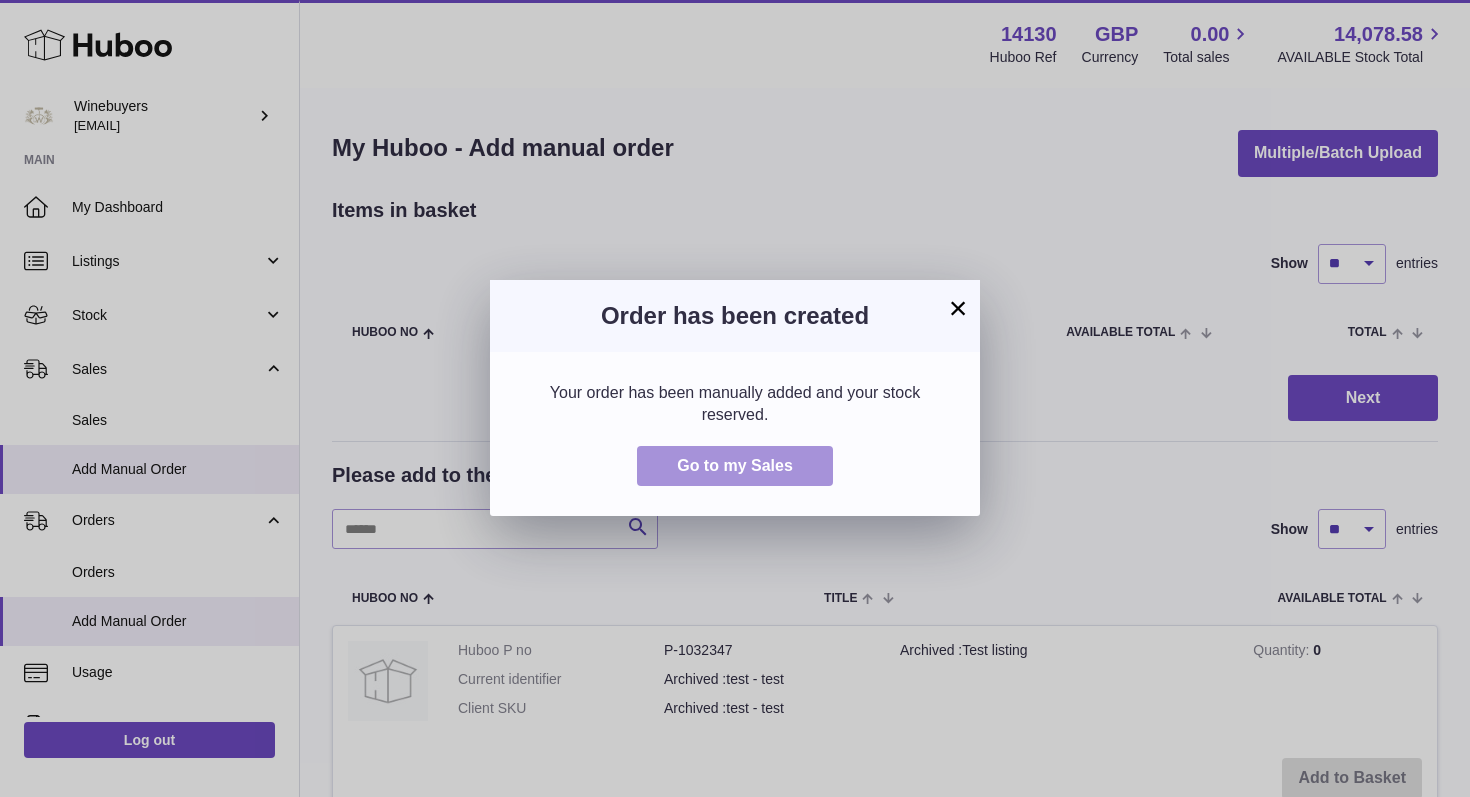 click on "Go to my Sales" at bounding box center [735, 465] 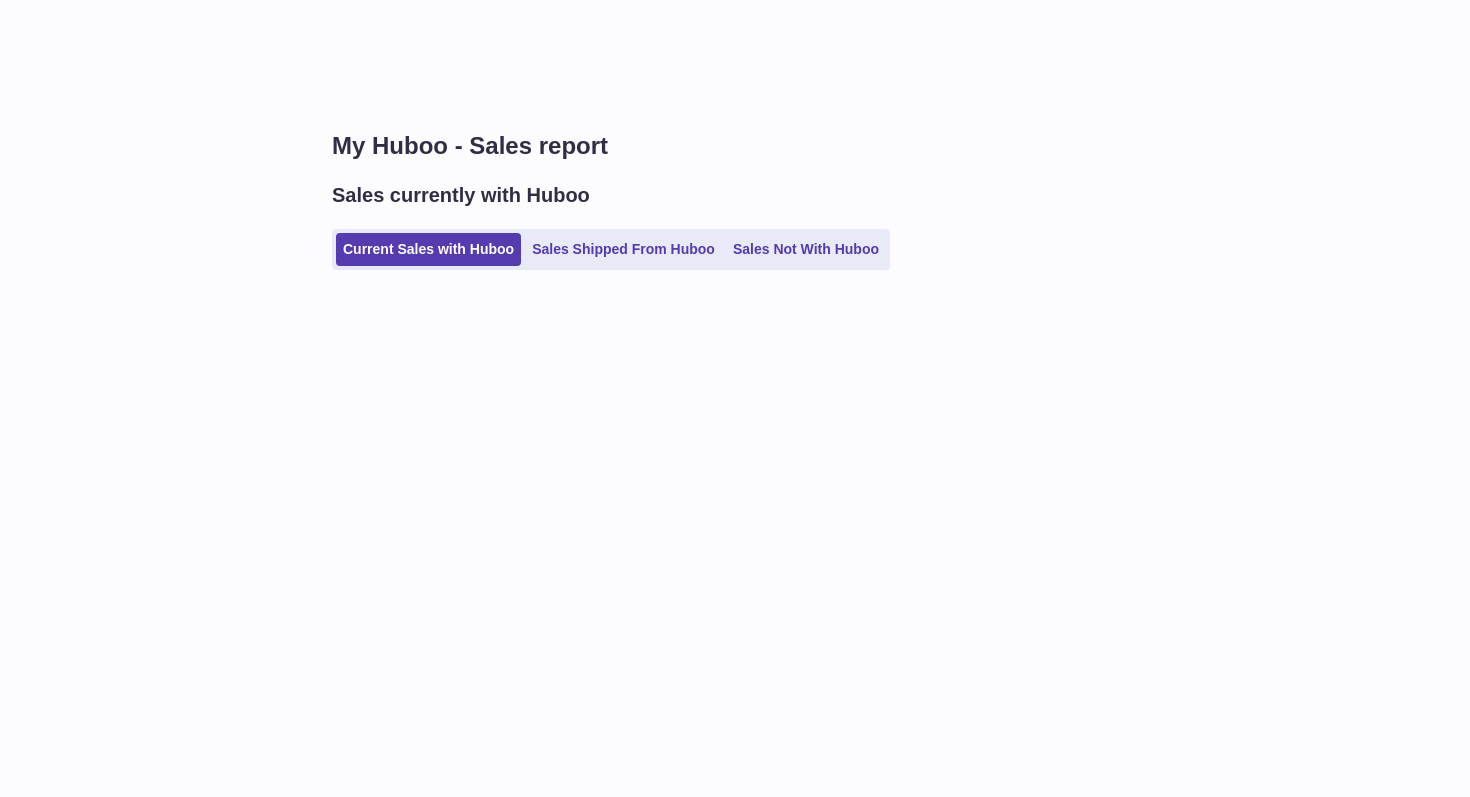 scroll, scrollTop: 0, scrollLeft: 0, axis: both 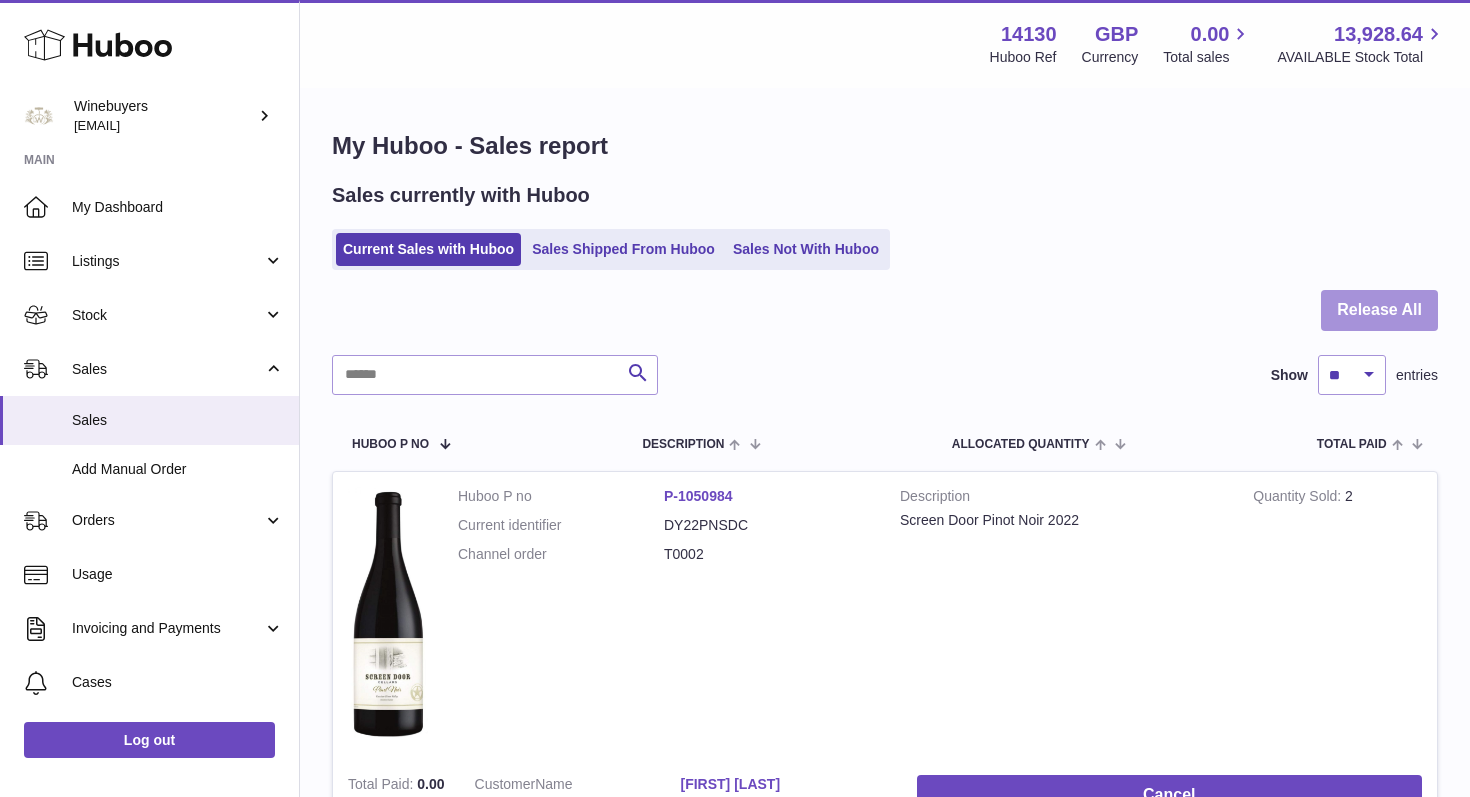 click on "Release All" at bounding box center (1379, 310) 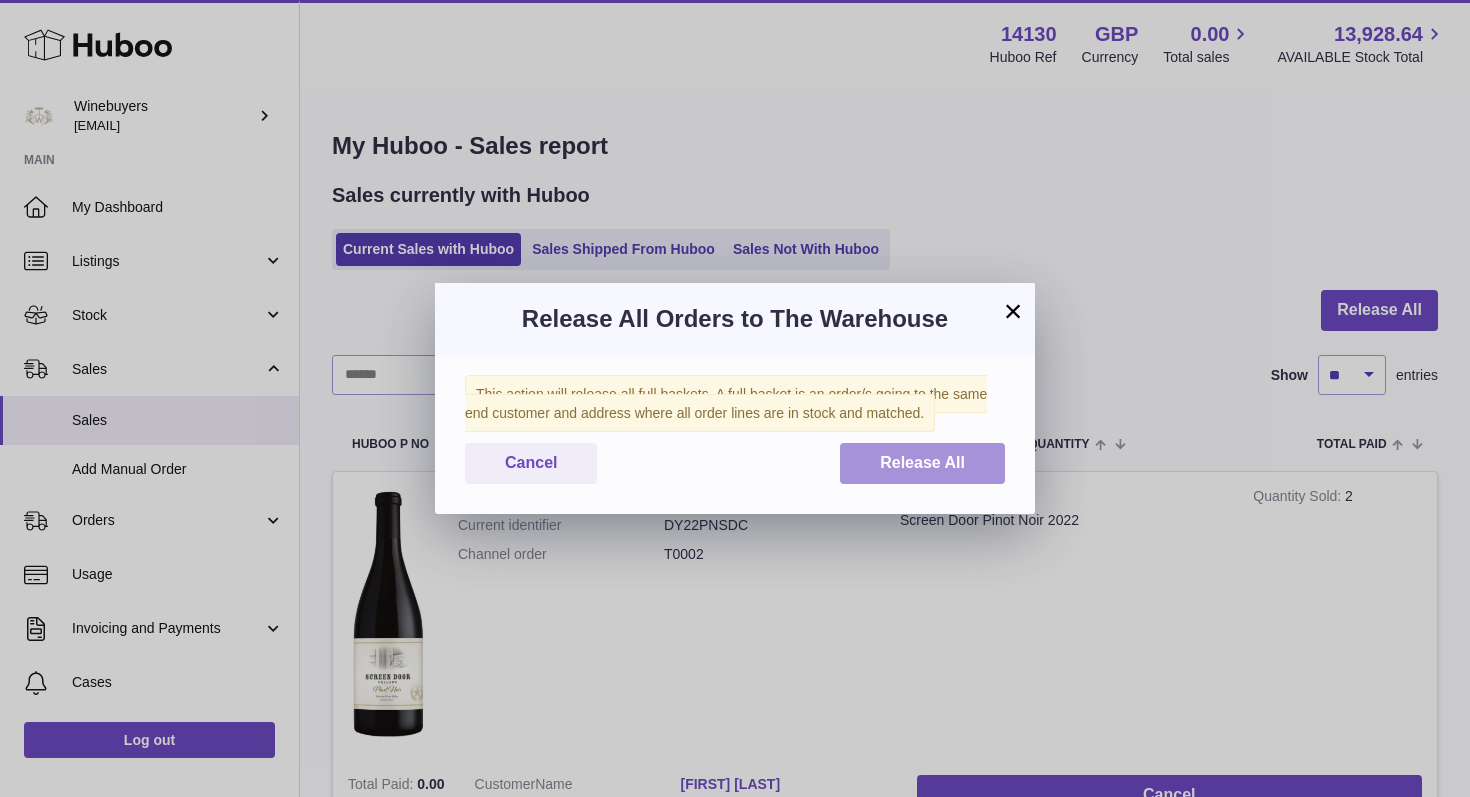 click on "Release All" at bounding box center [922, 462] 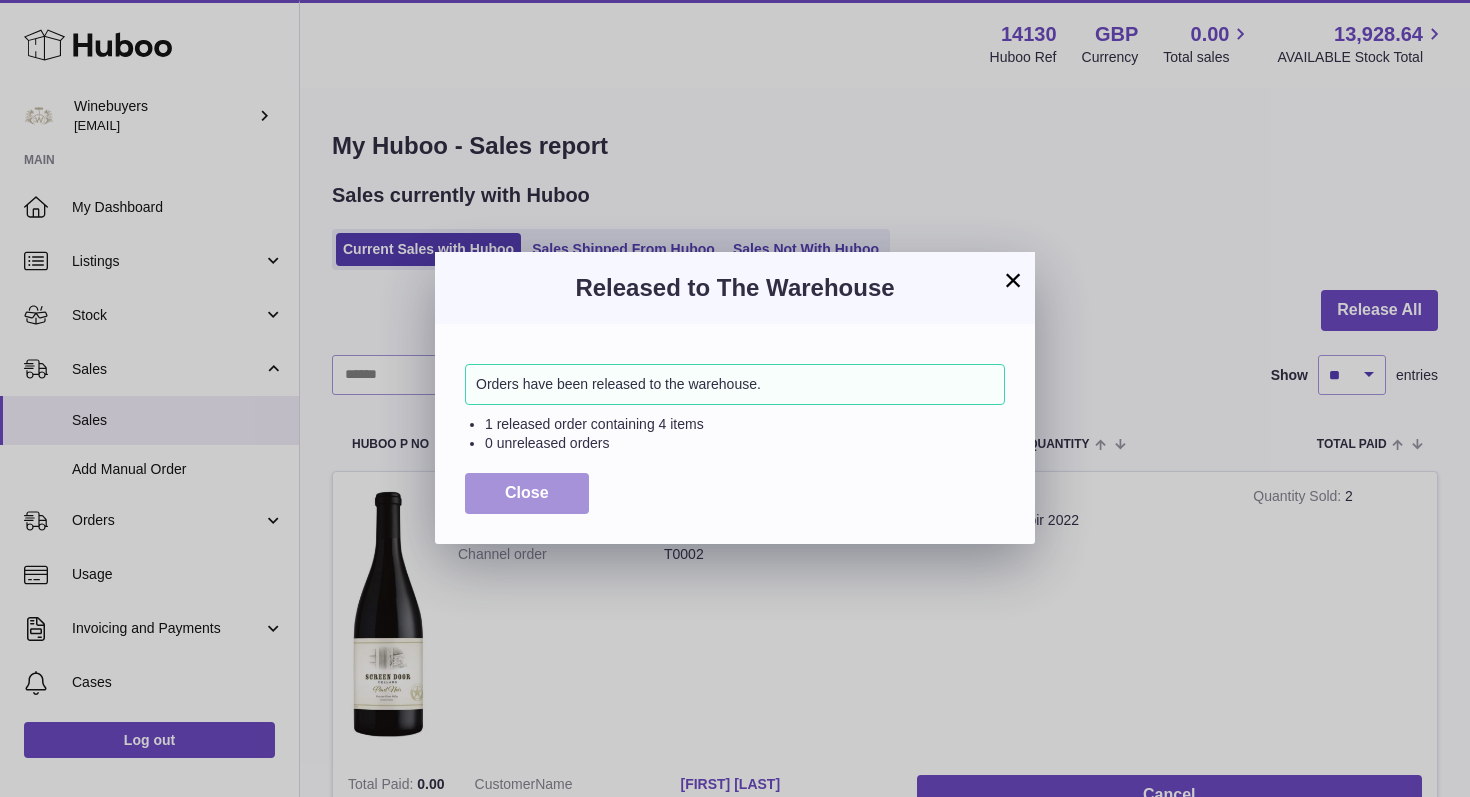 click on "Close" at bounding box center (527, 493) 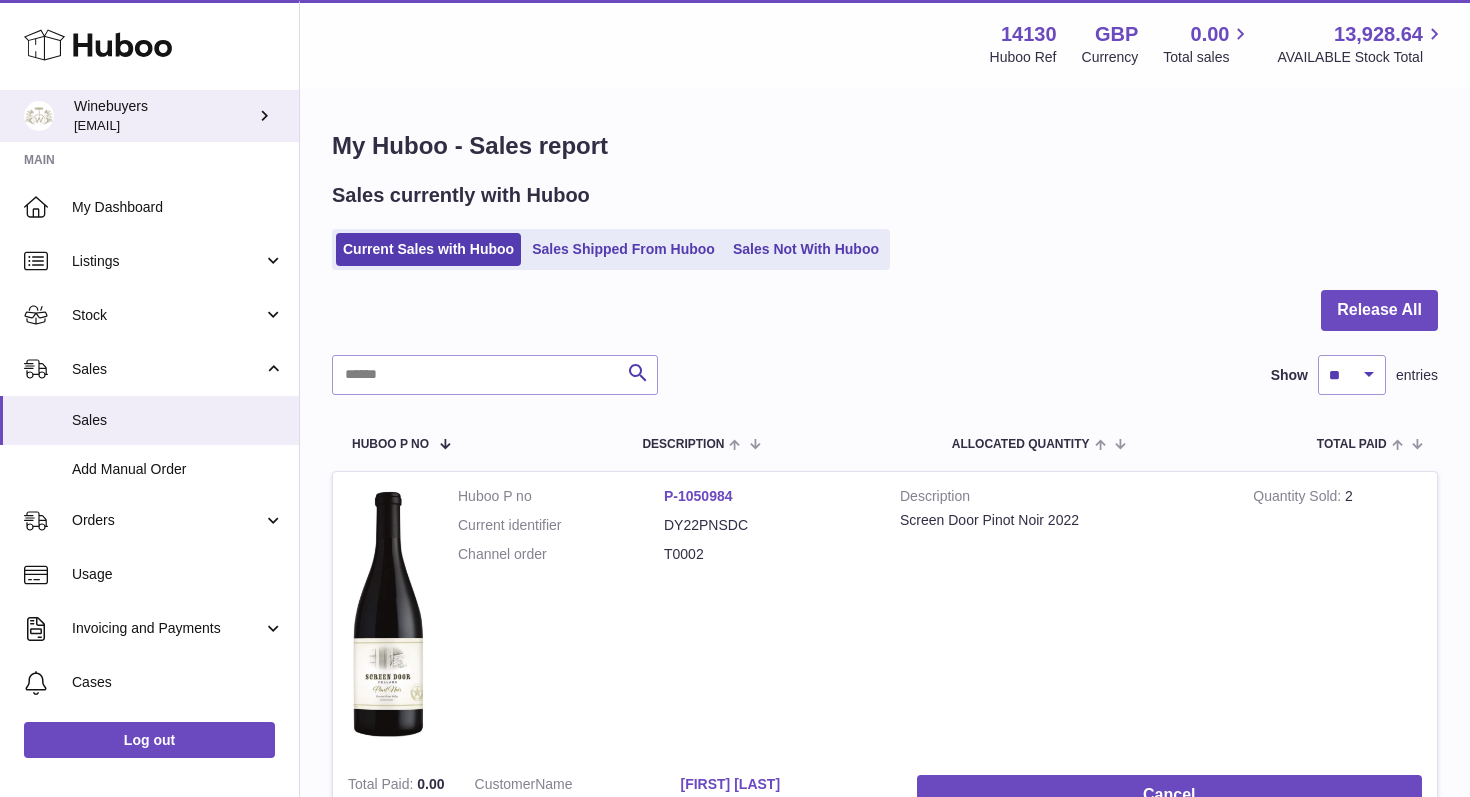 click on "Winebuyers
peter@winebuyers.com" at bounding box center [164, 116] 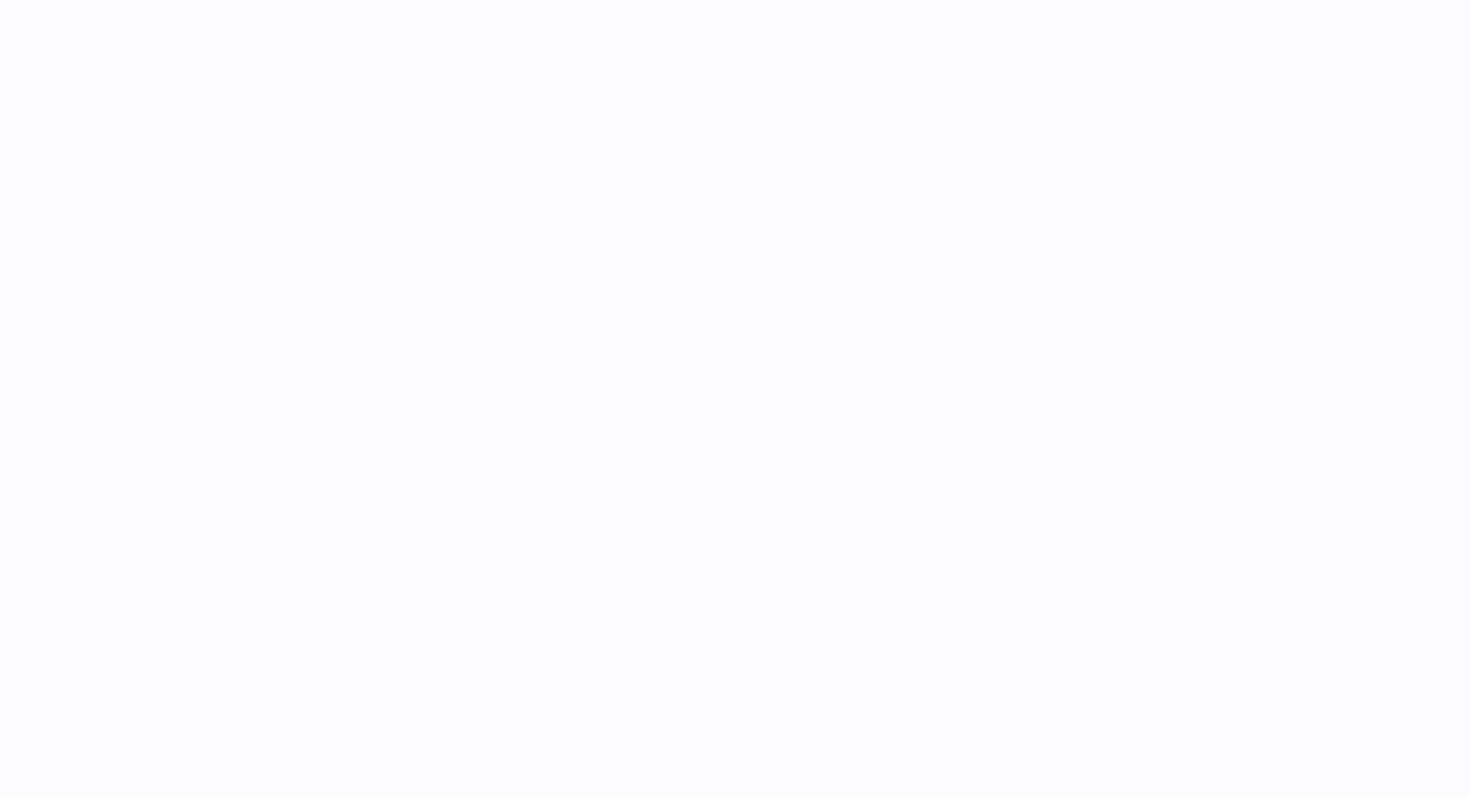 scroll, scrollTop: 0, scrollLeft: 0, axis: both 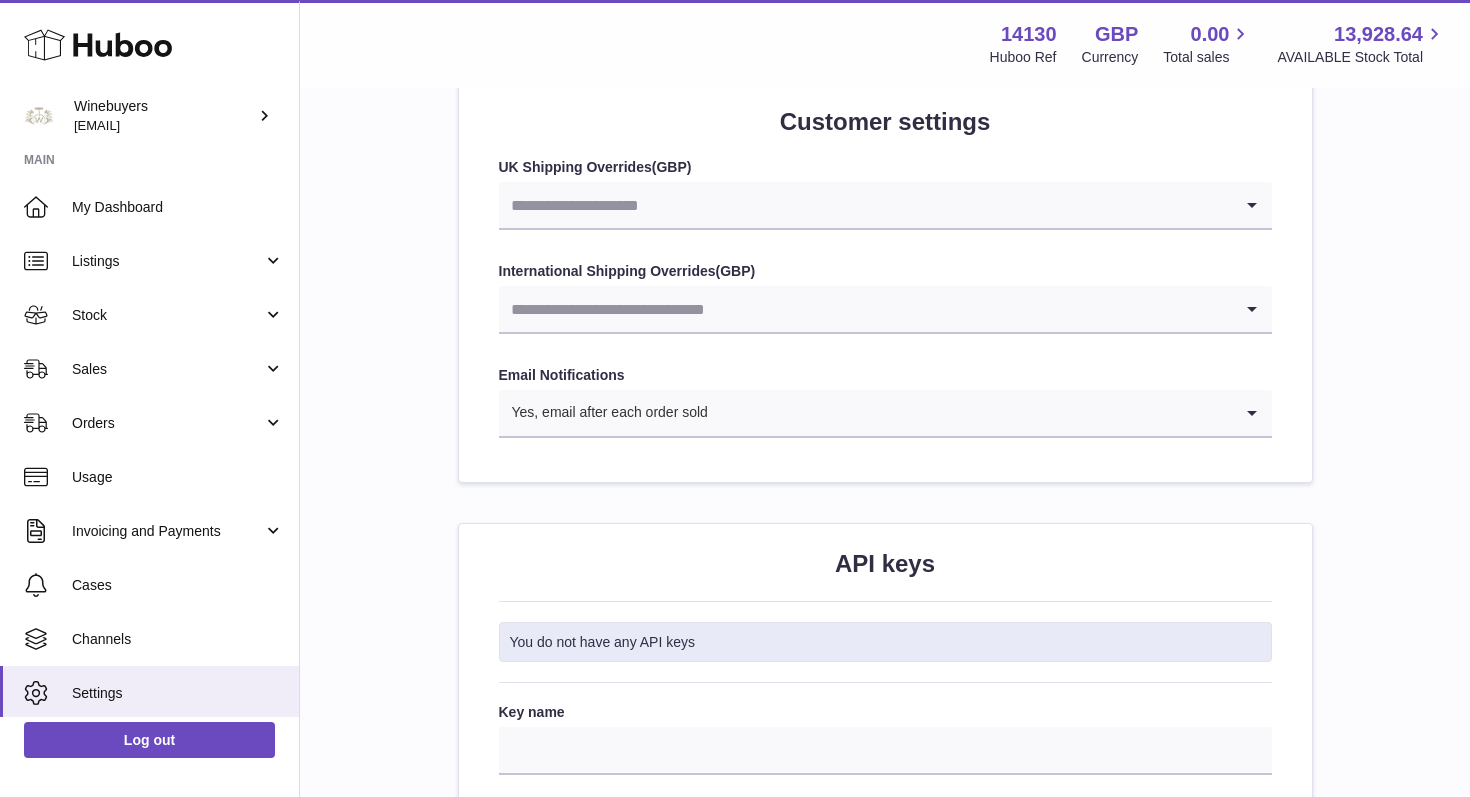 click 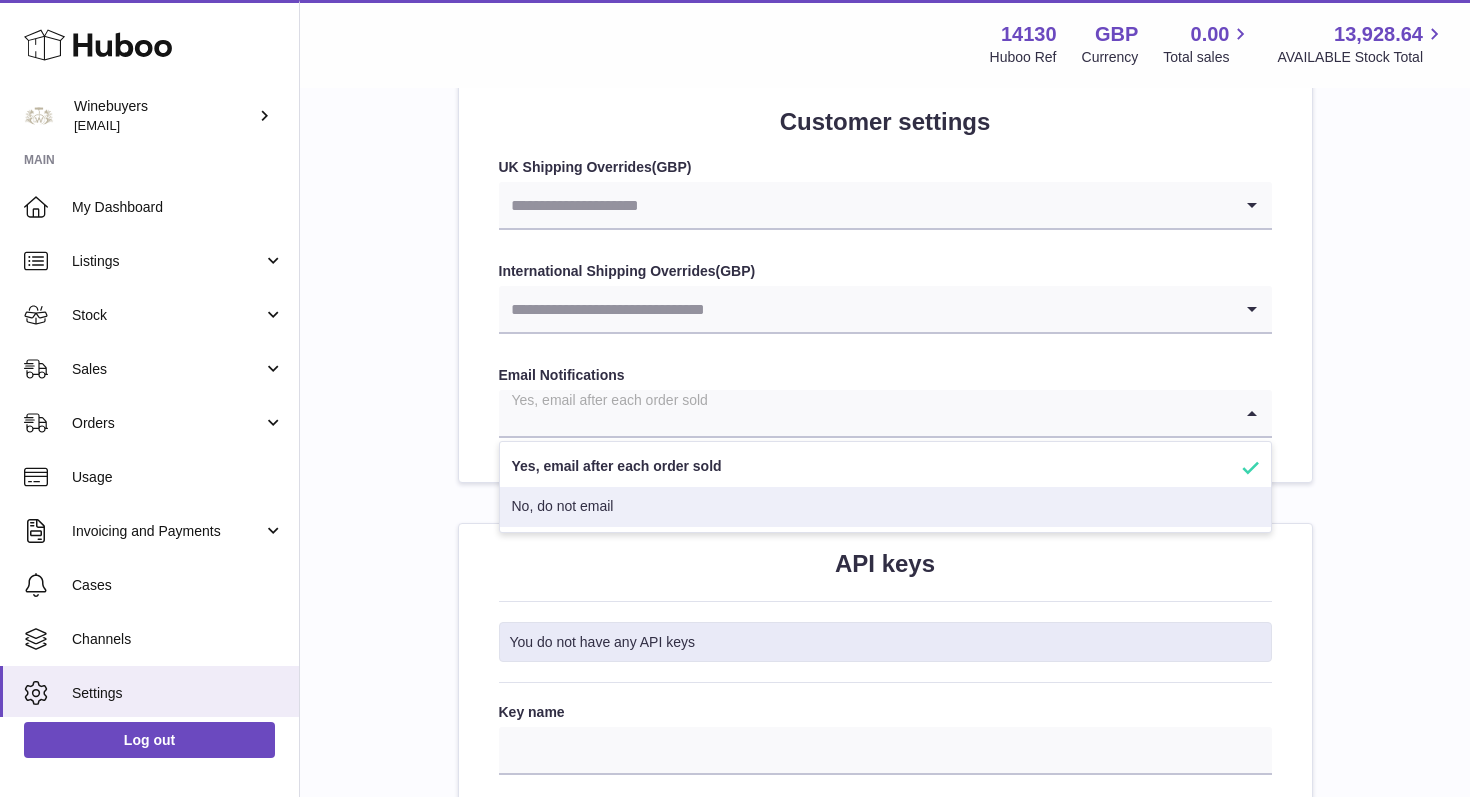 click on "No, do not email" at bounding box center [885, 507] 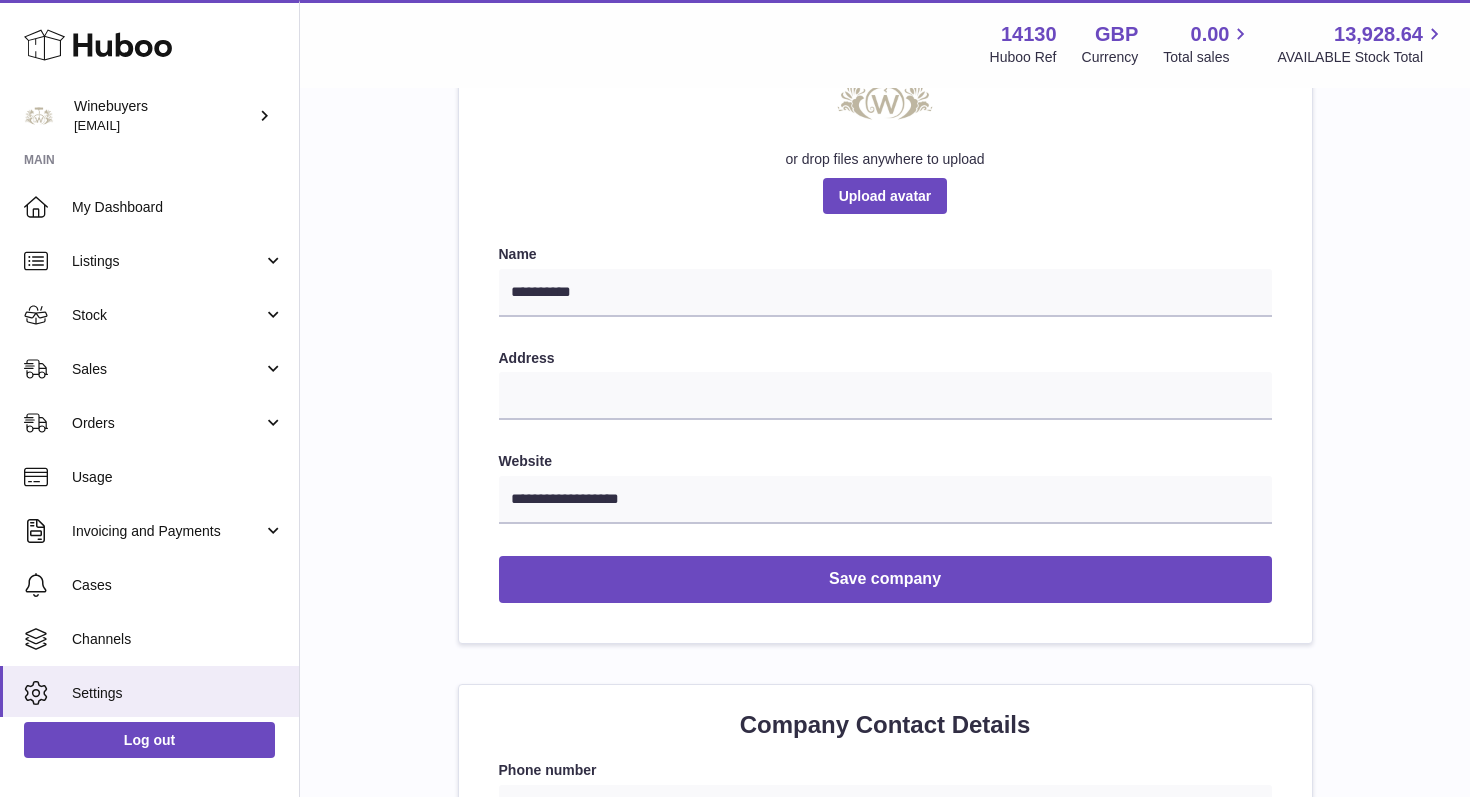 scroll, scrollTop: 0, scrollLeft: 0, axis: both 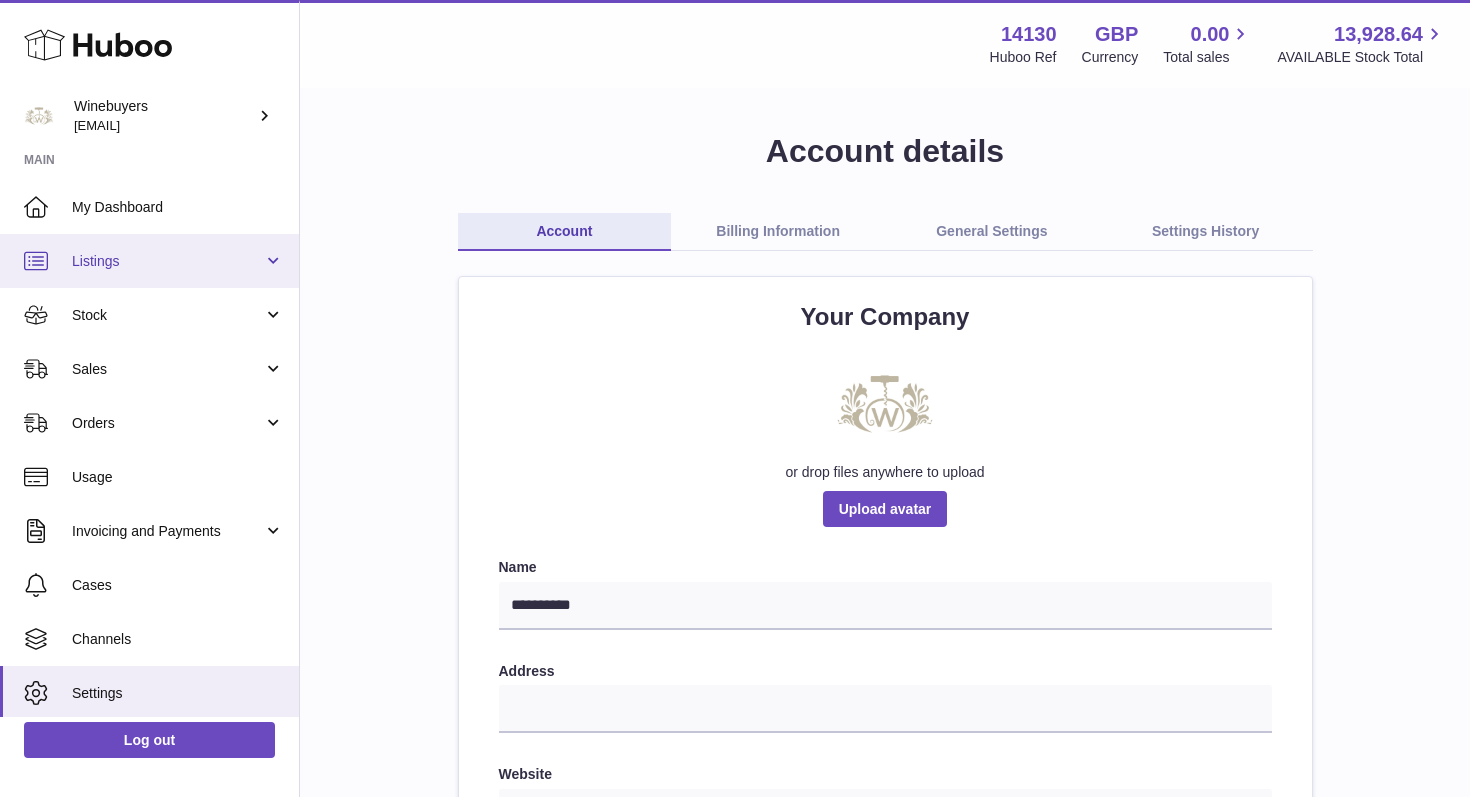 click on "Listings" at bounding box center (167, 261) 